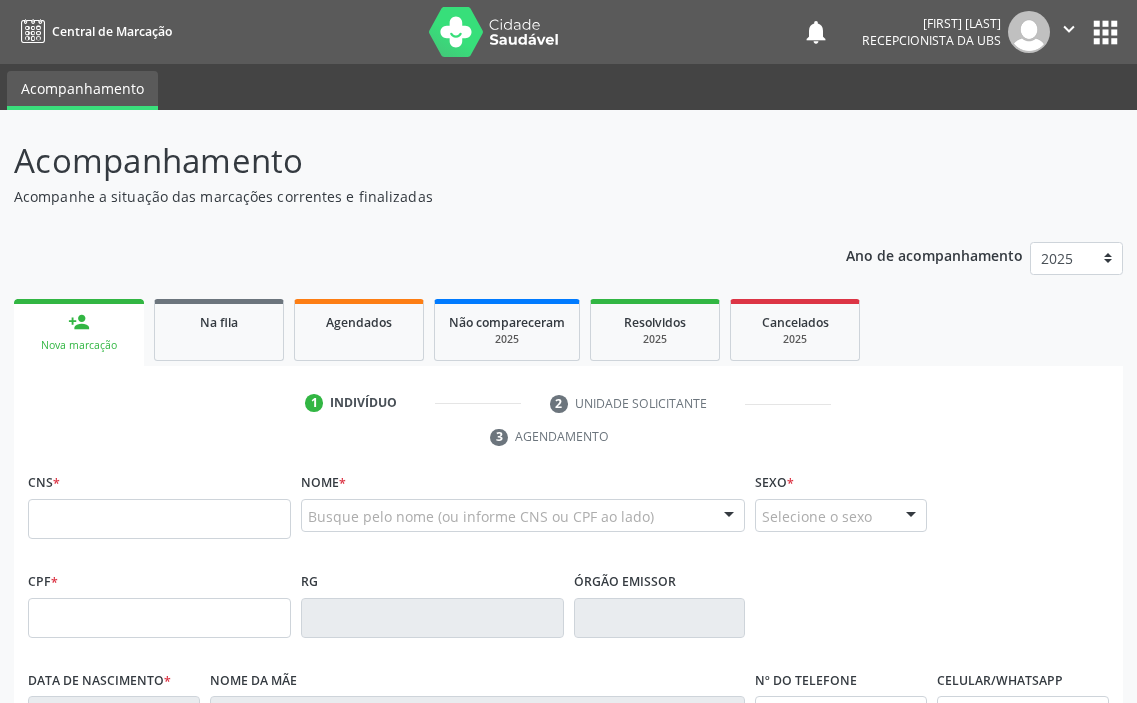 scroll, scrollTop: 0, scrollLeft: 0, axis: both 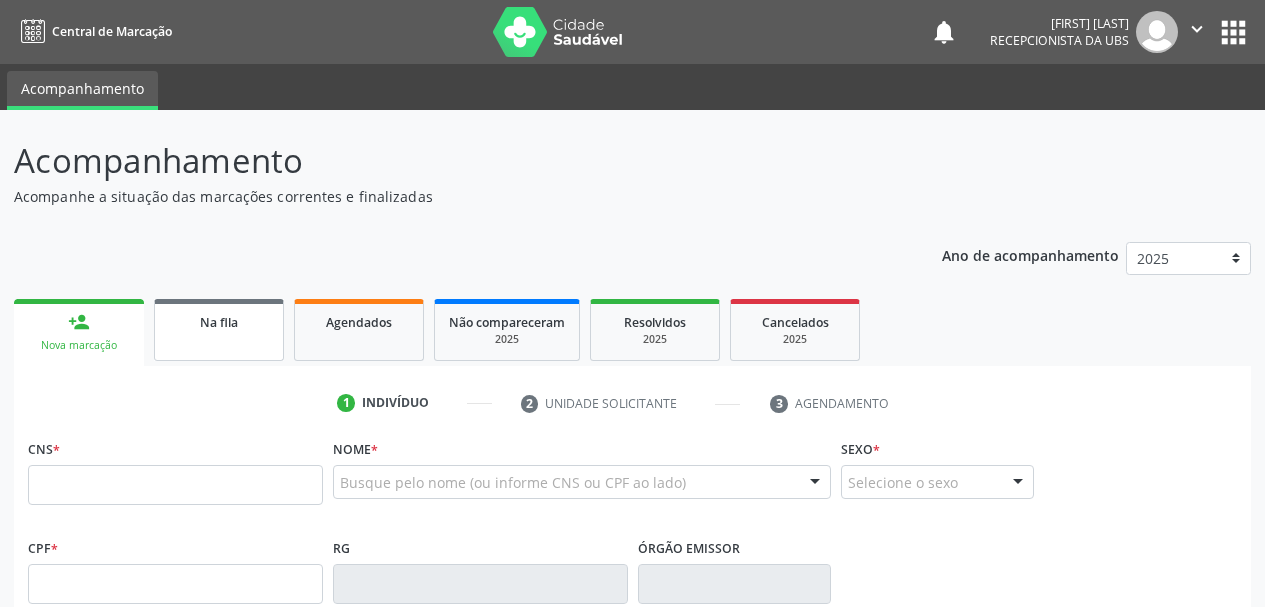 click on "Na fila" at bounding box center (219, 322) 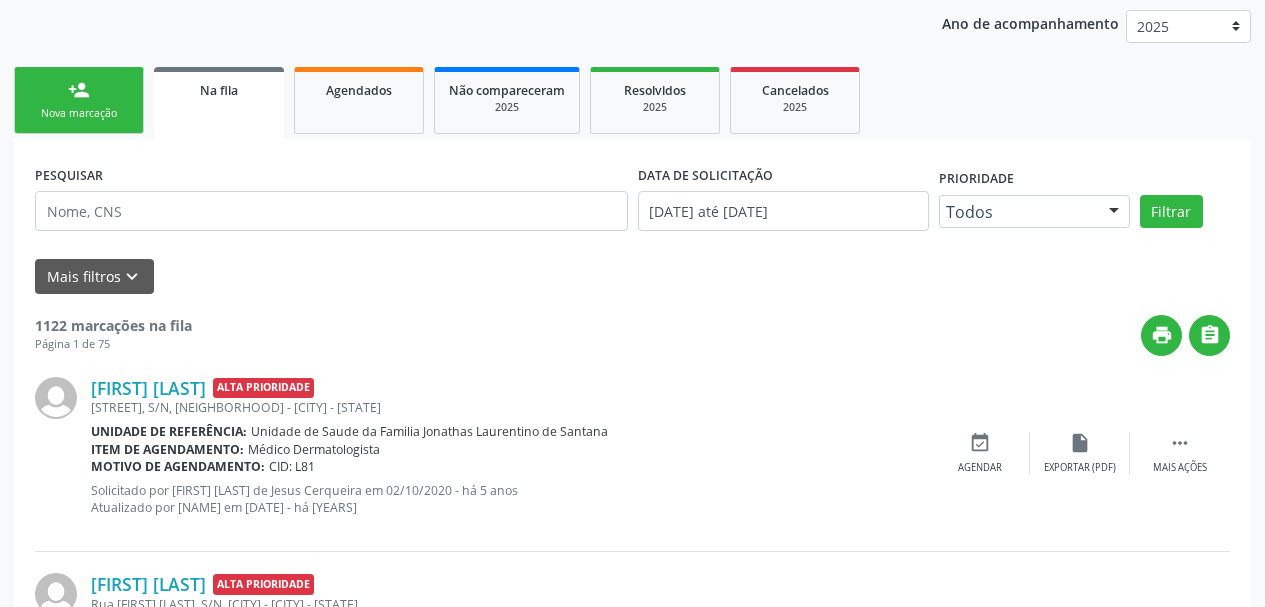 scroll, scrollTop: 0, scrollLeft: 0, axis: both 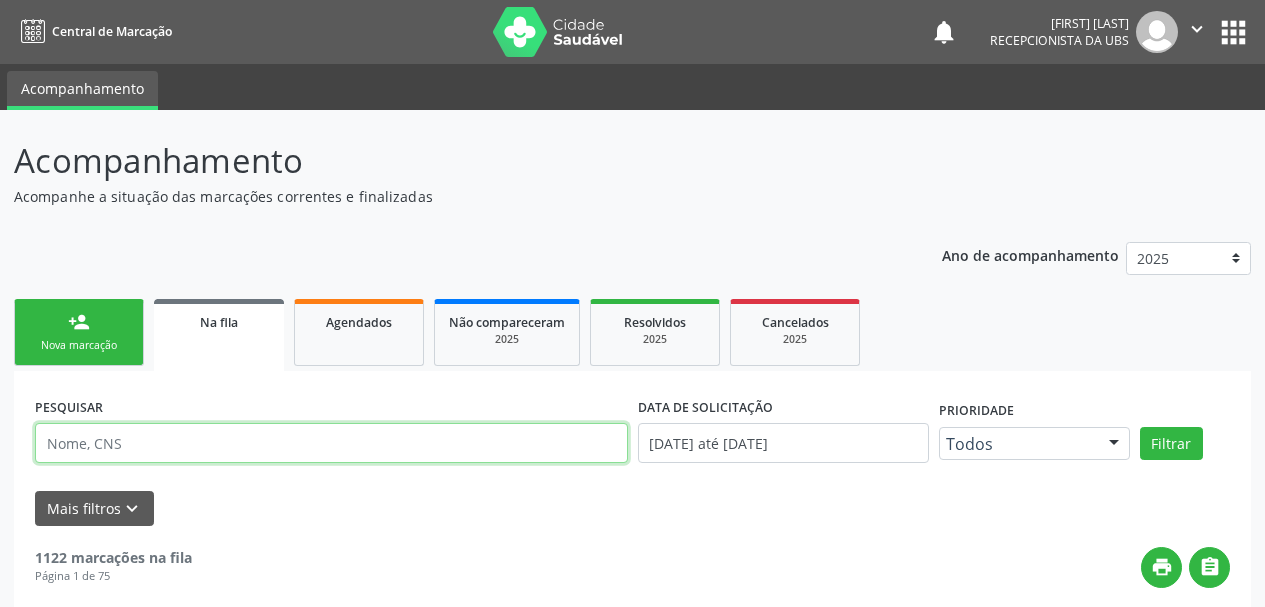 click at bounding box center [331, 443] 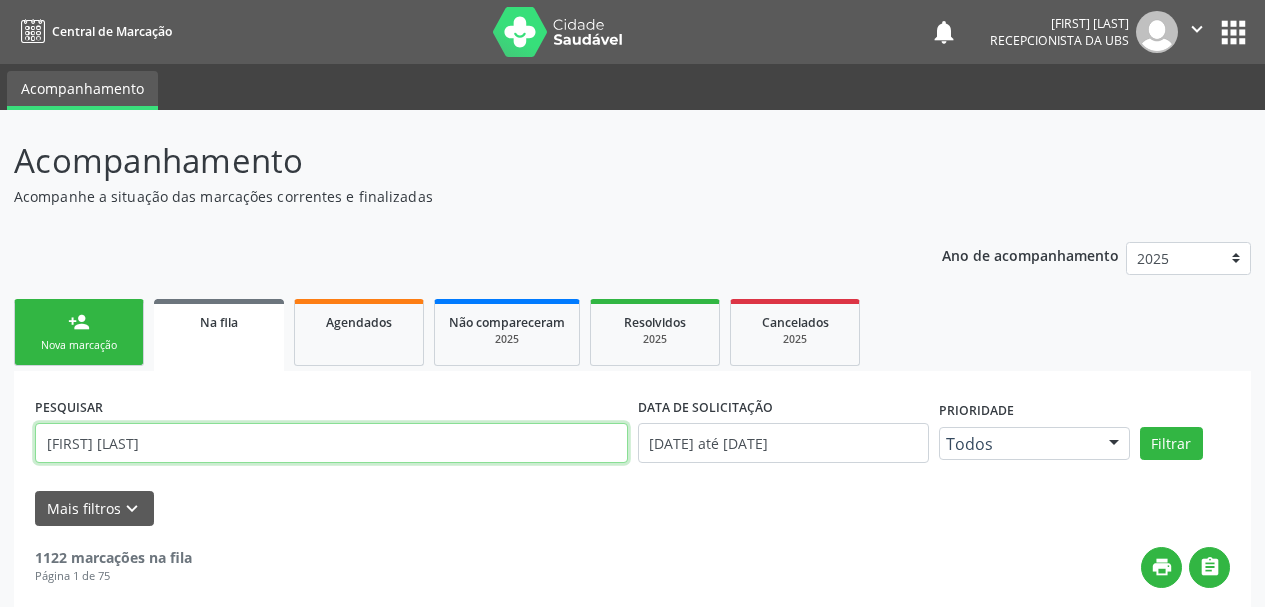 click on "Filtrar" at bounding box center (1171, 444) 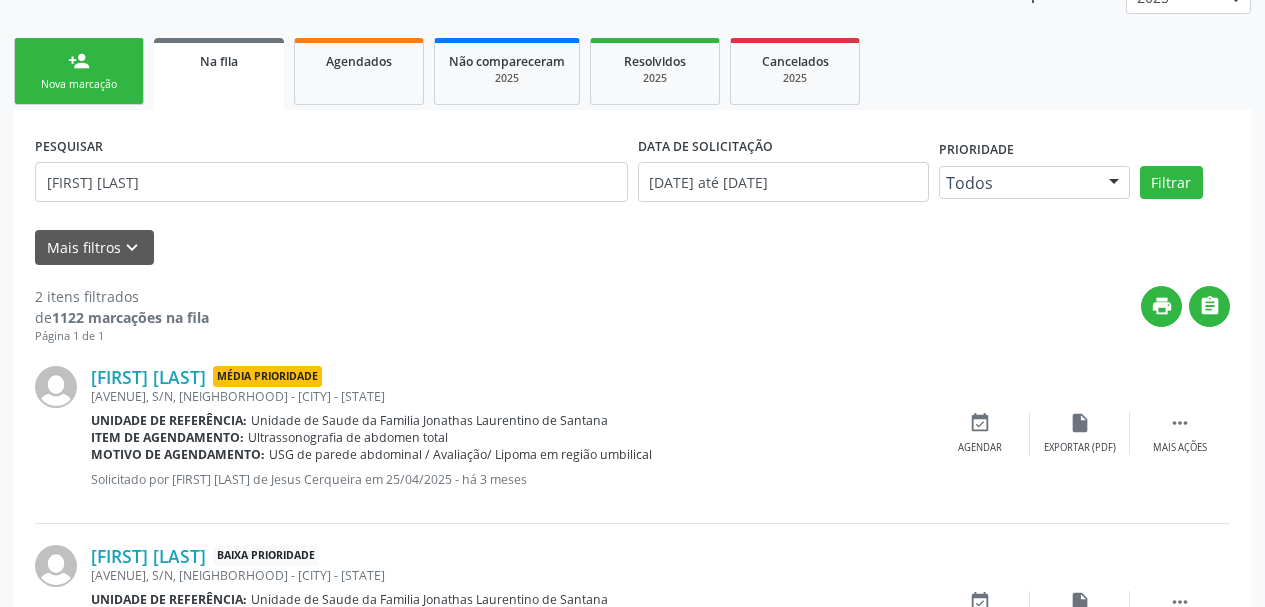 scroll, scrollTop: 291, scrollLeft: 0, axis: vertical 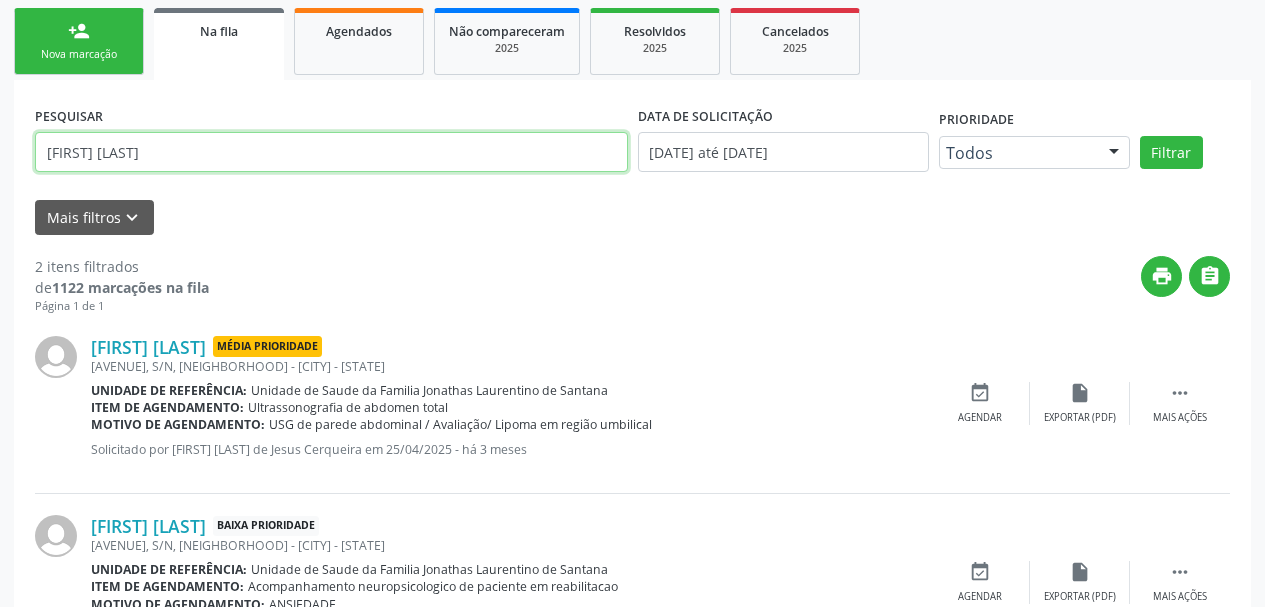 drag, startPoint x: 167, startPoint y: 149, endPoint x: 0, endPoint y: 169, distance: 168.19334 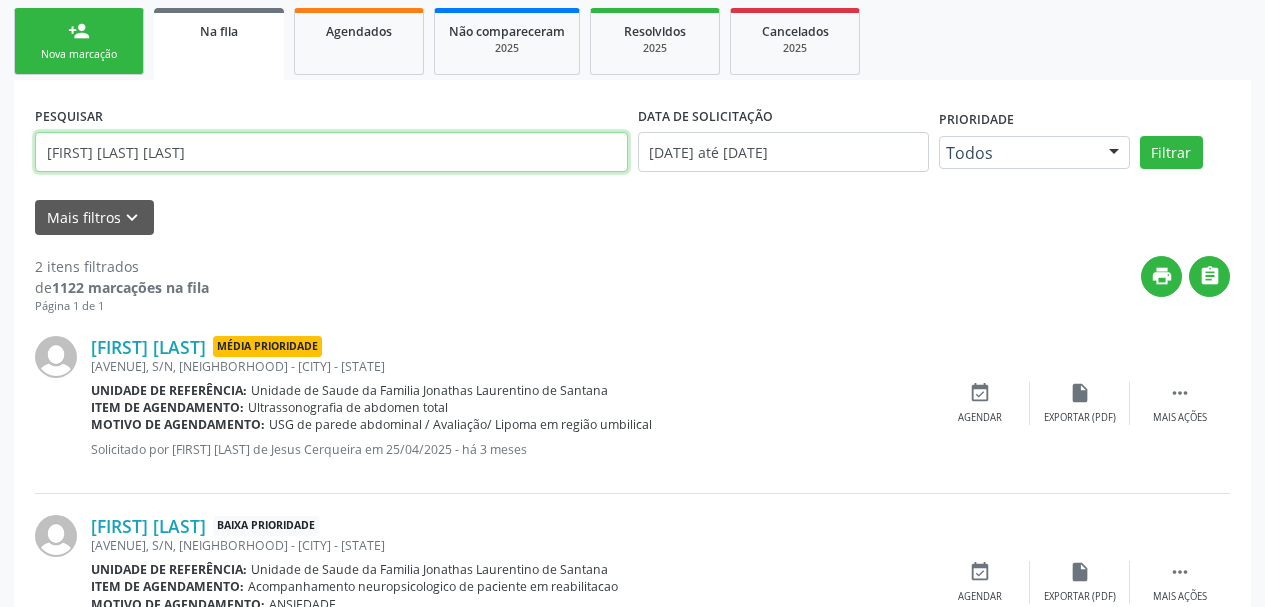 click on "Filtrar" at bounding box center (1171, 153) 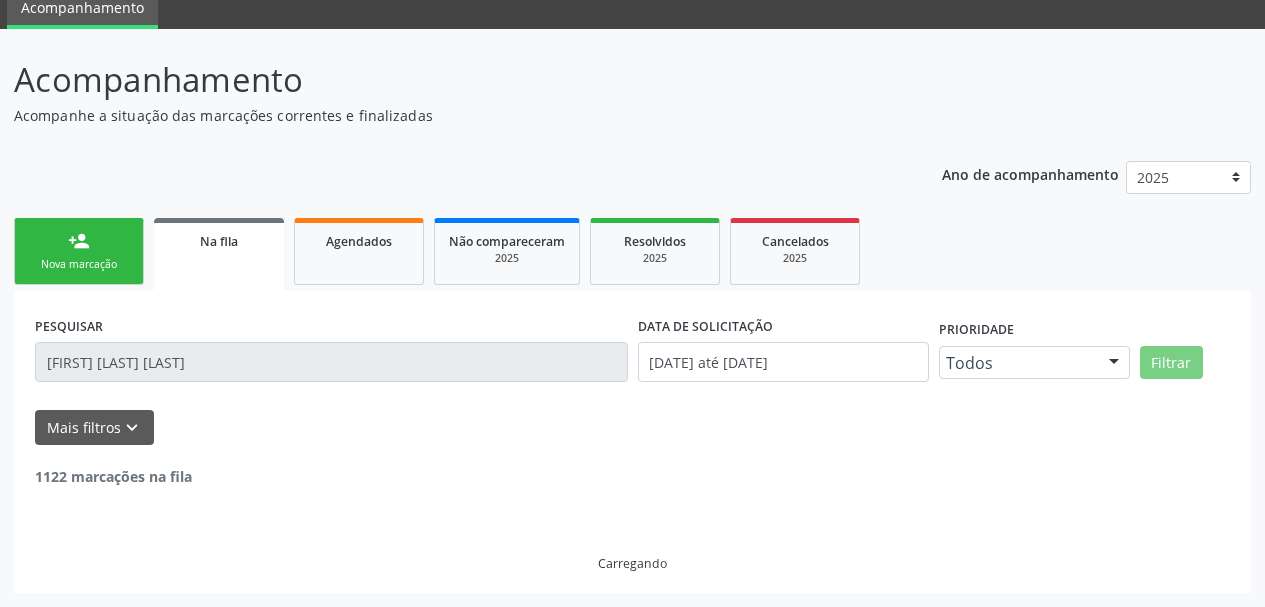 scroll, scrollTop: 17, scrollLeft: 0, axis: vertical 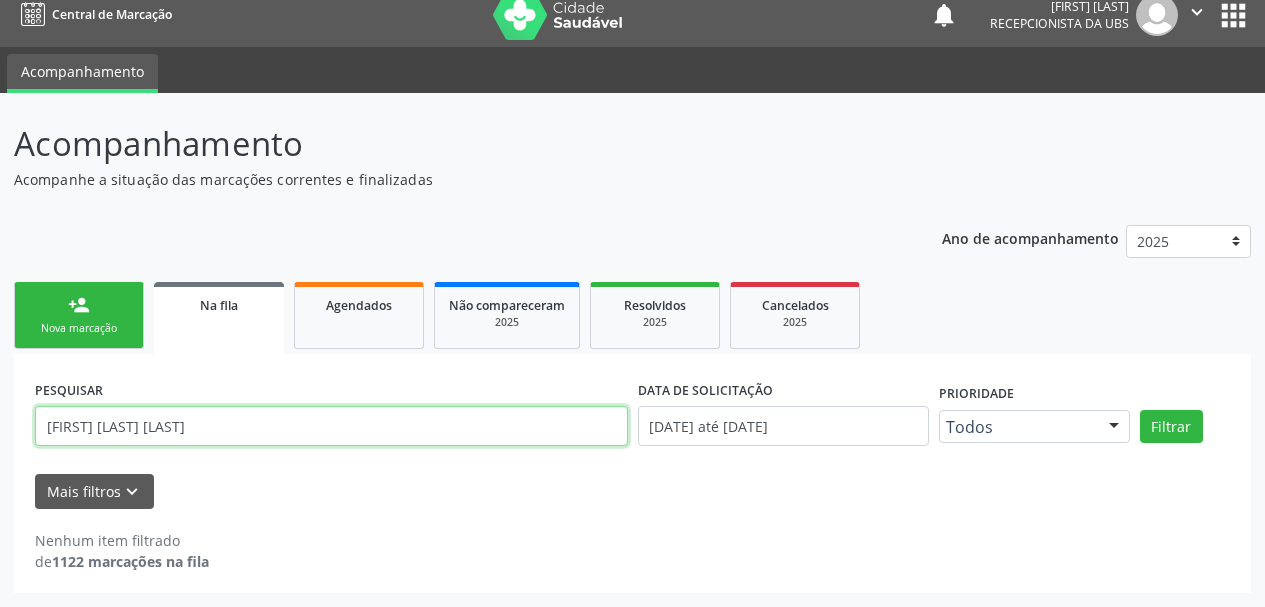 click on "[FIRST] [LAST] [LAST]" at bounding box center [331, 426] 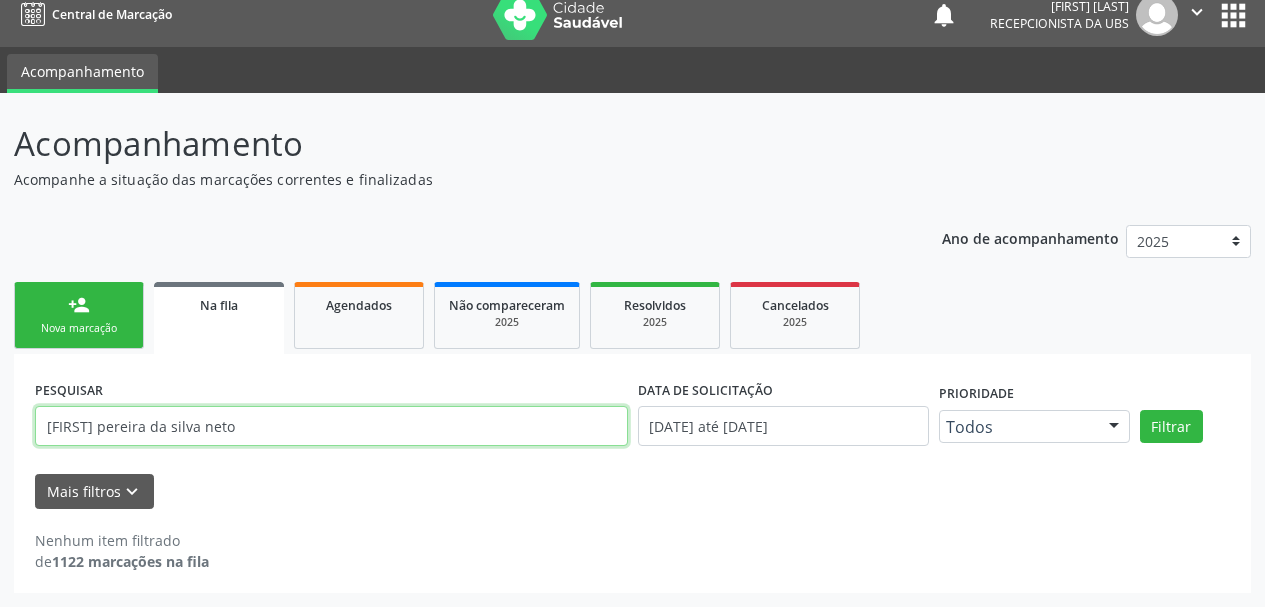 click on "Filtrar" at bounding box center (1171, 427) 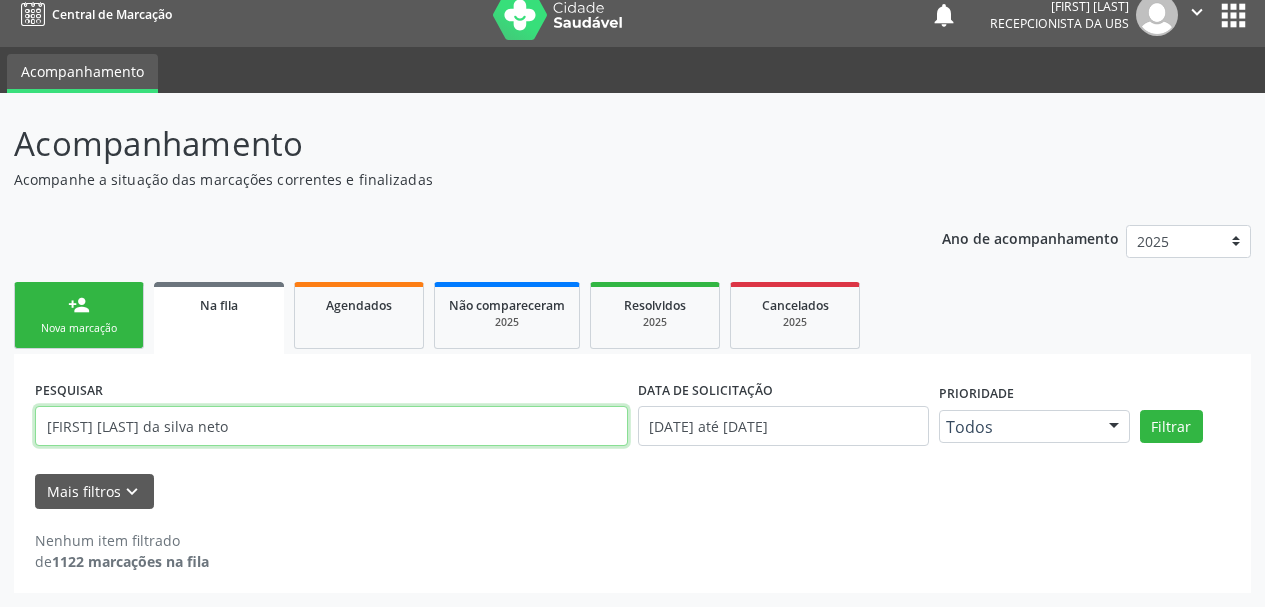 drag, startPoint x: 229, startPoint y: 430, endPoint x: 160, endPoint y: 431, distance: 69.00725 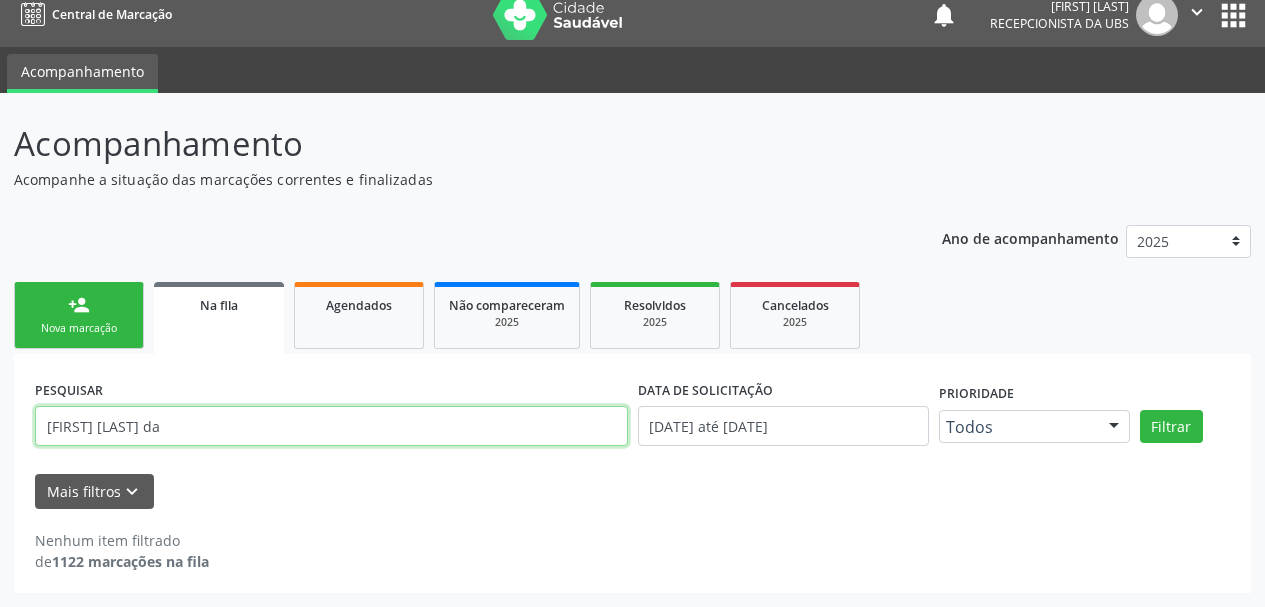 click on "Filtrar" at bounding box center (1171, 427) 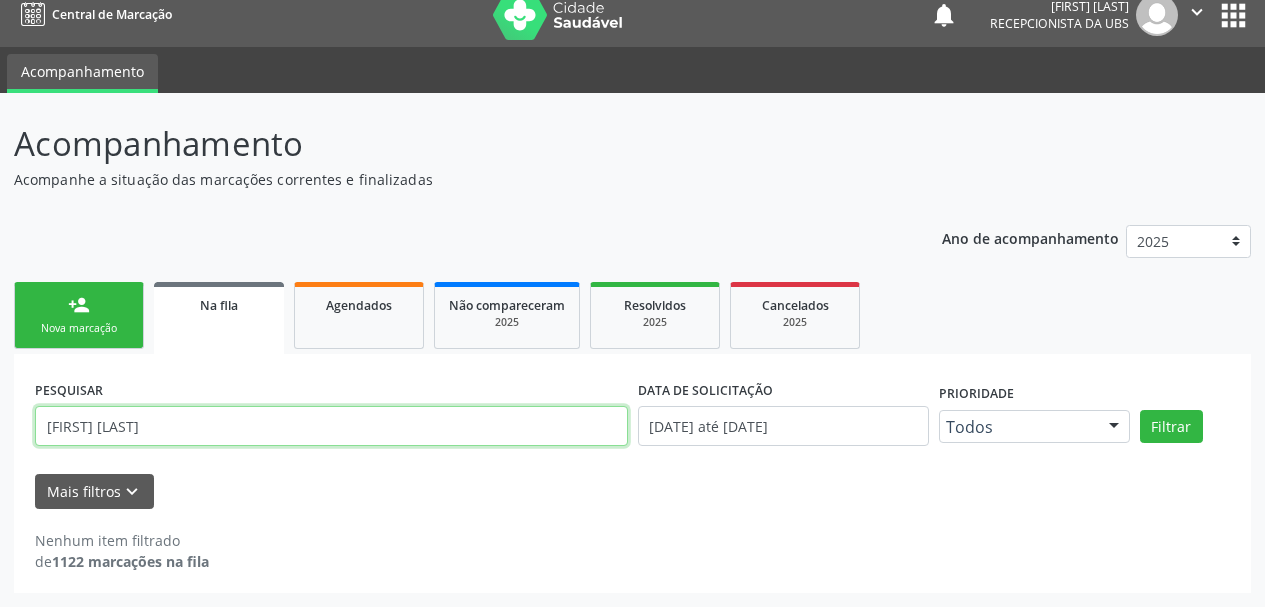 type on "[FIRST] [LAST]" 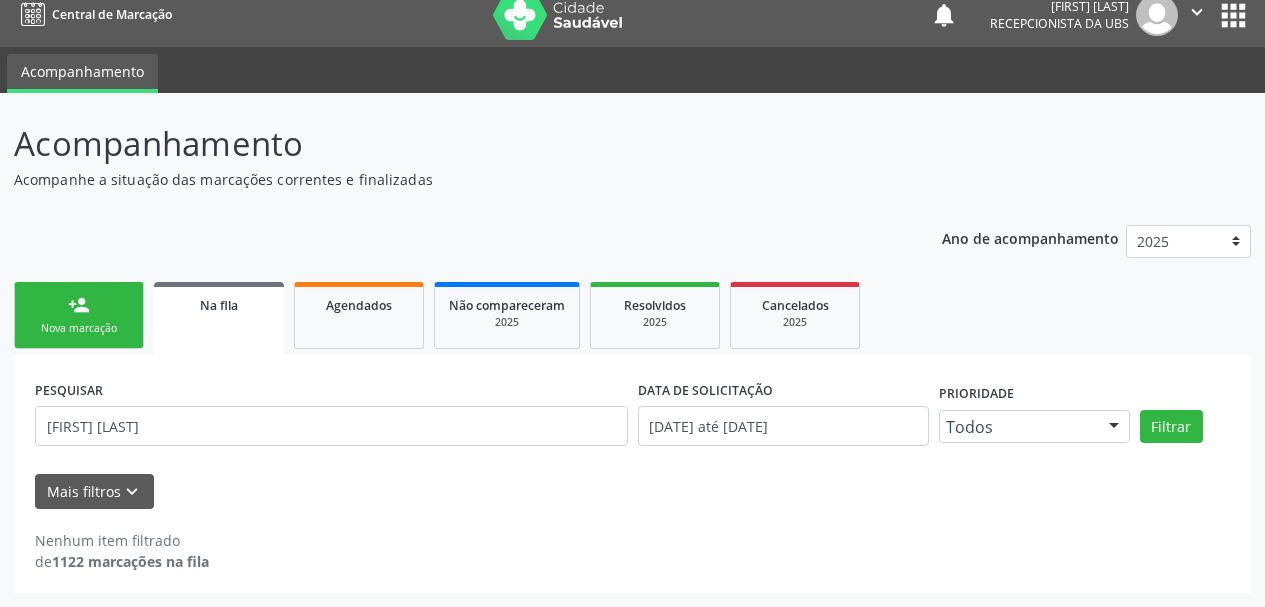 click on "Nova marcação" at bounding box center (79, 328) 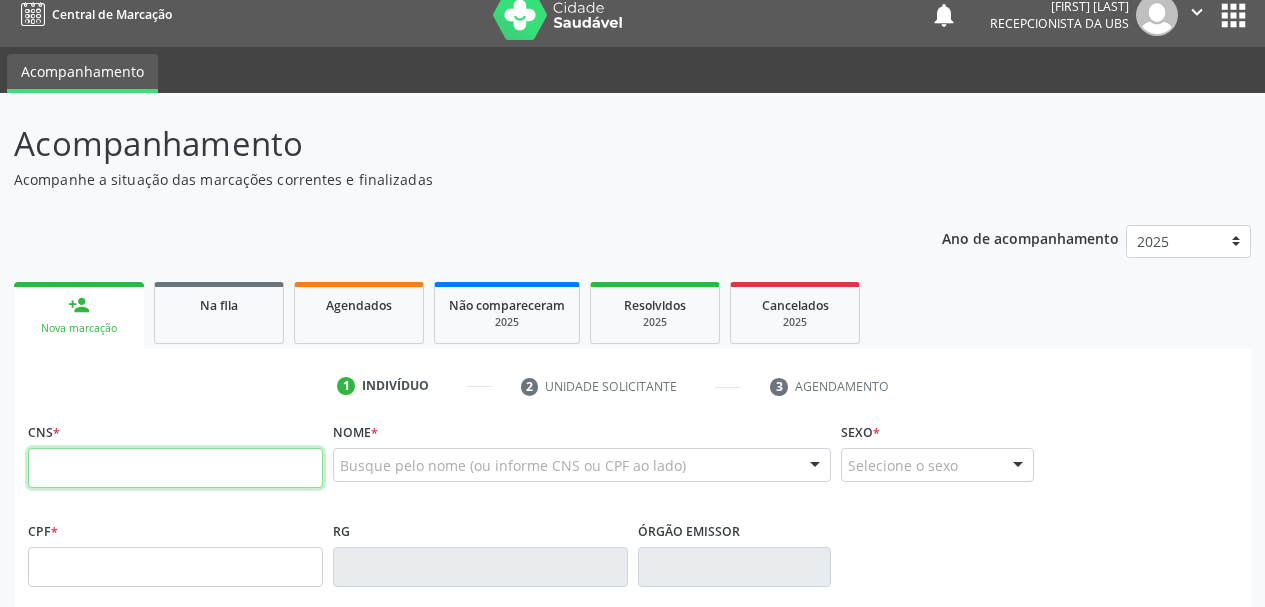 click at bounding box center [175, 468] 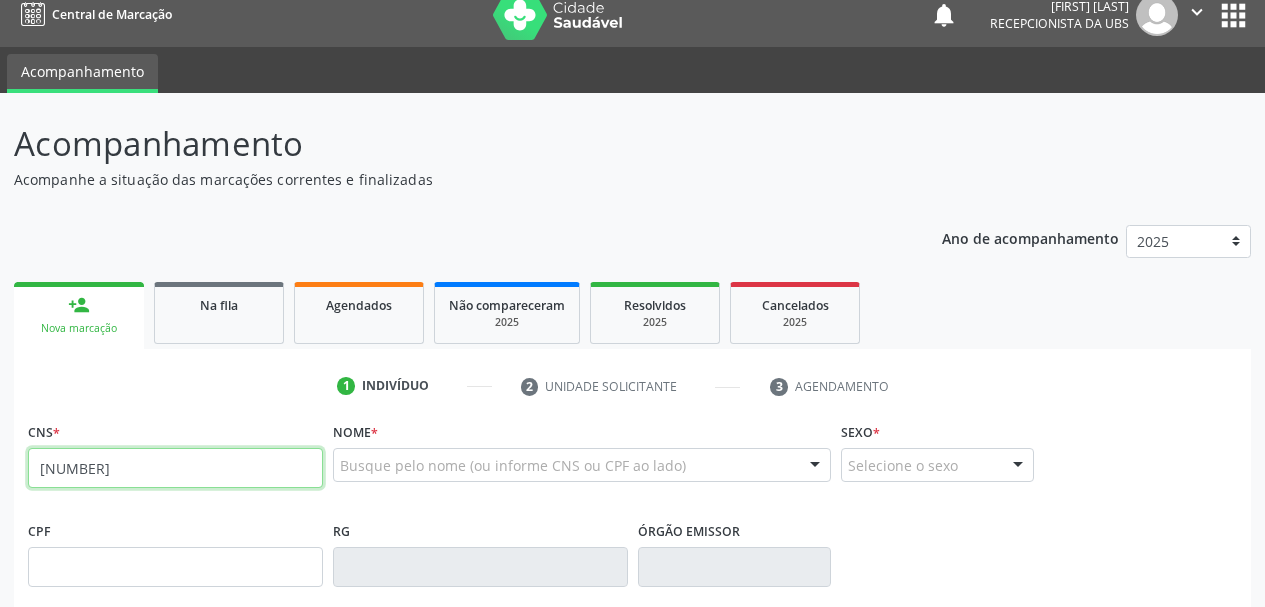 type on "[NUMBER]" 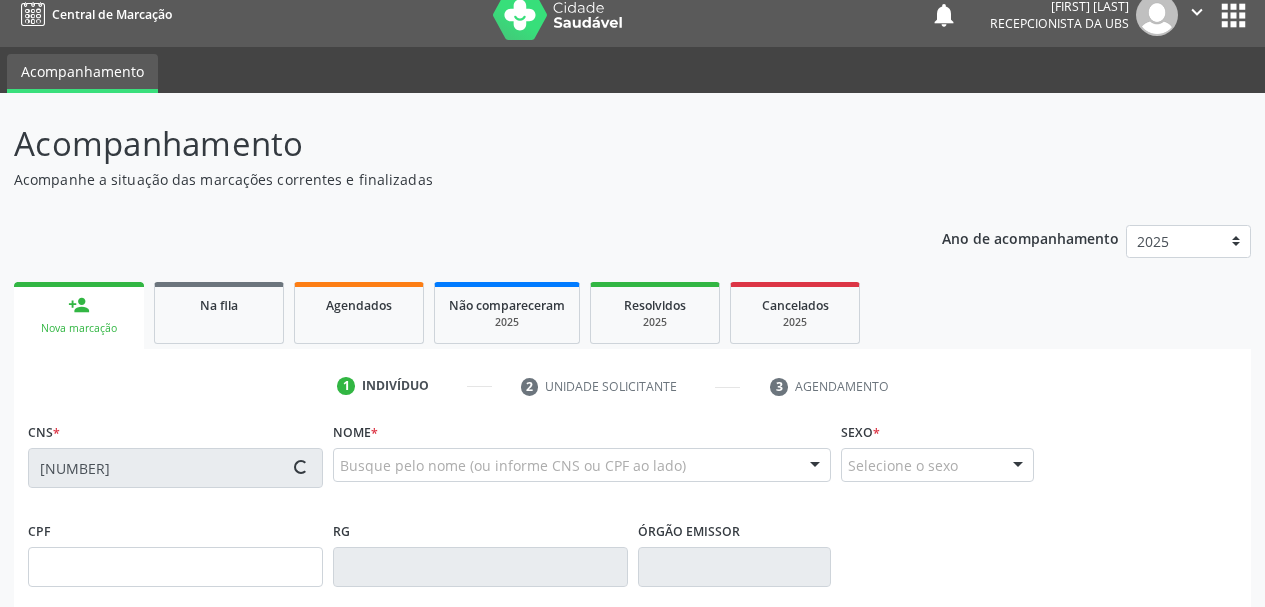 type on "[CPF]" 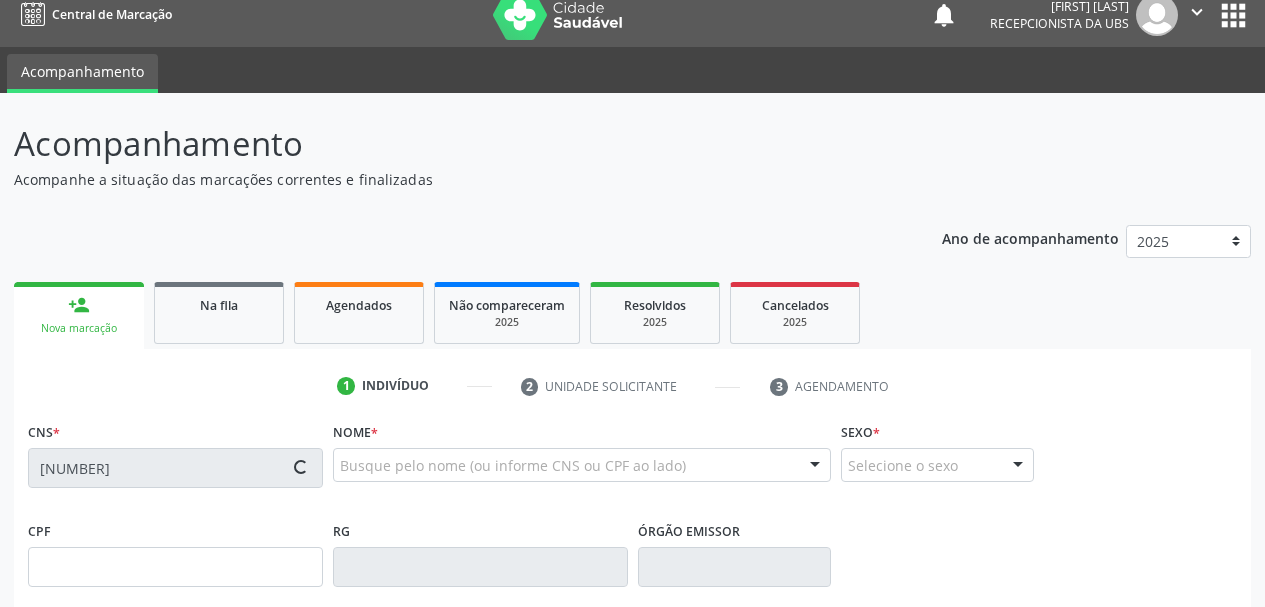 type on "[DATE]" 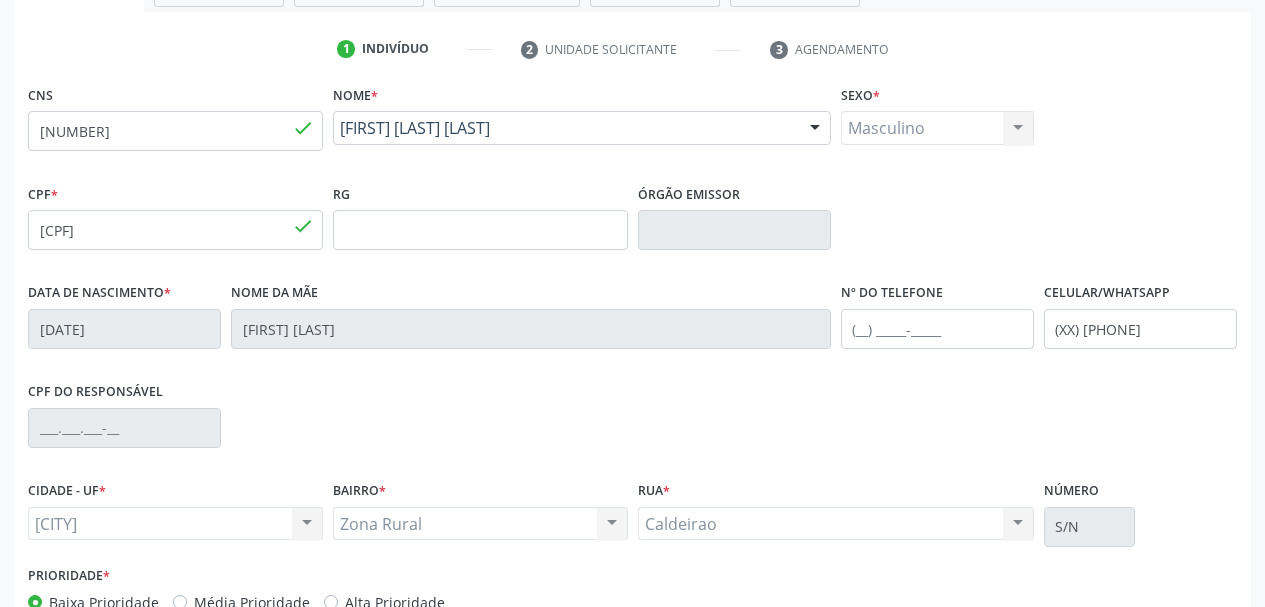 scroll, scrollTop: 477, scrollLeft: 0, axis: vertical 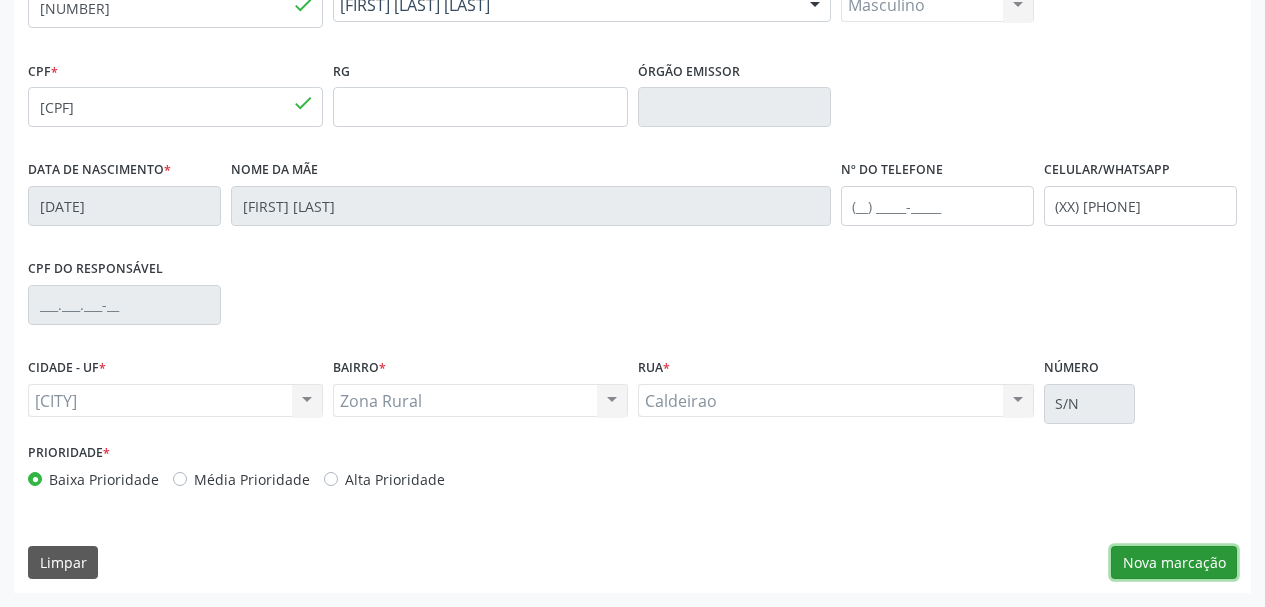 click on "Nova marcação" at bounding box center [1174, 563] 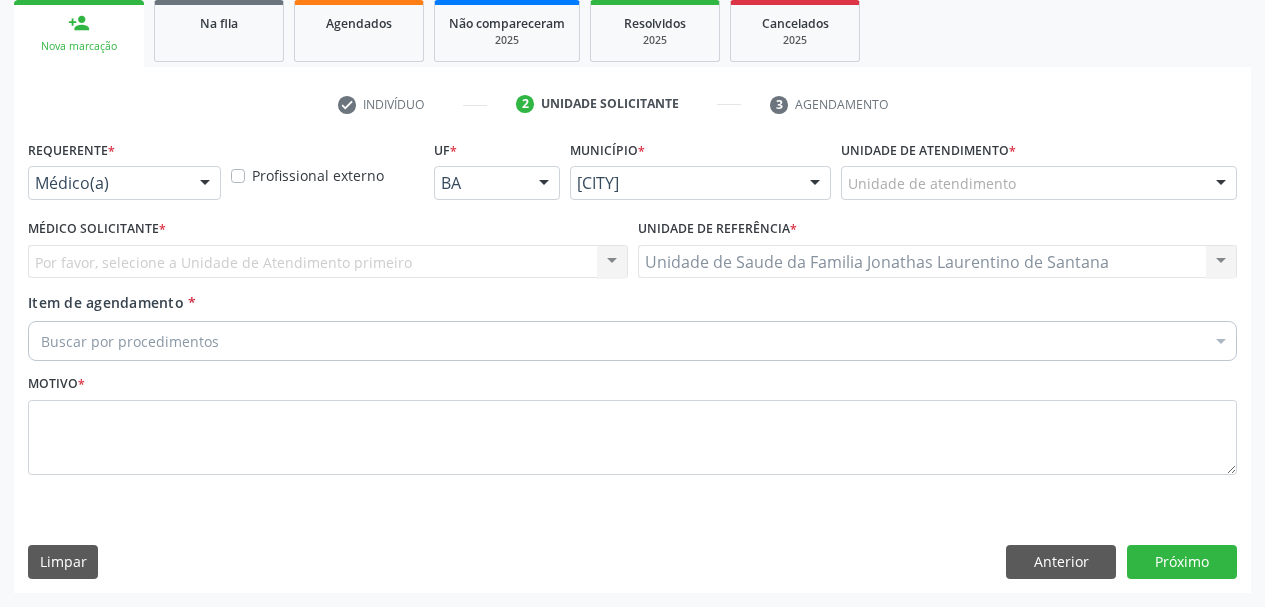 scroll, scrollTop: 299, scrollLeft: 0, axis: vertical 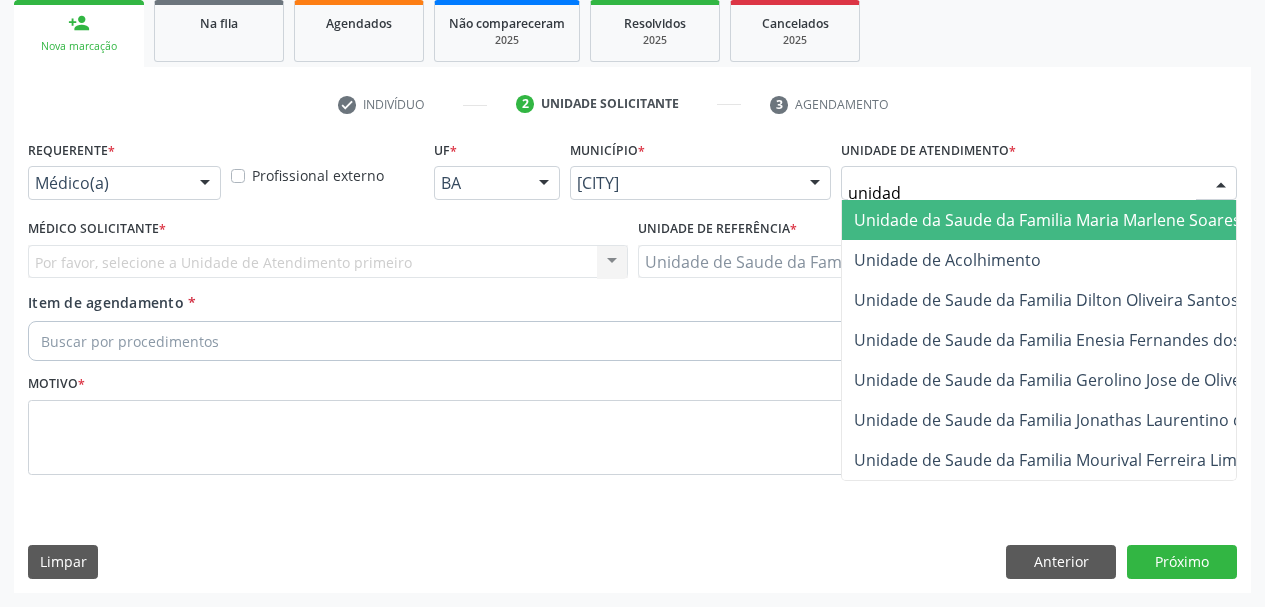 type on "unidade" 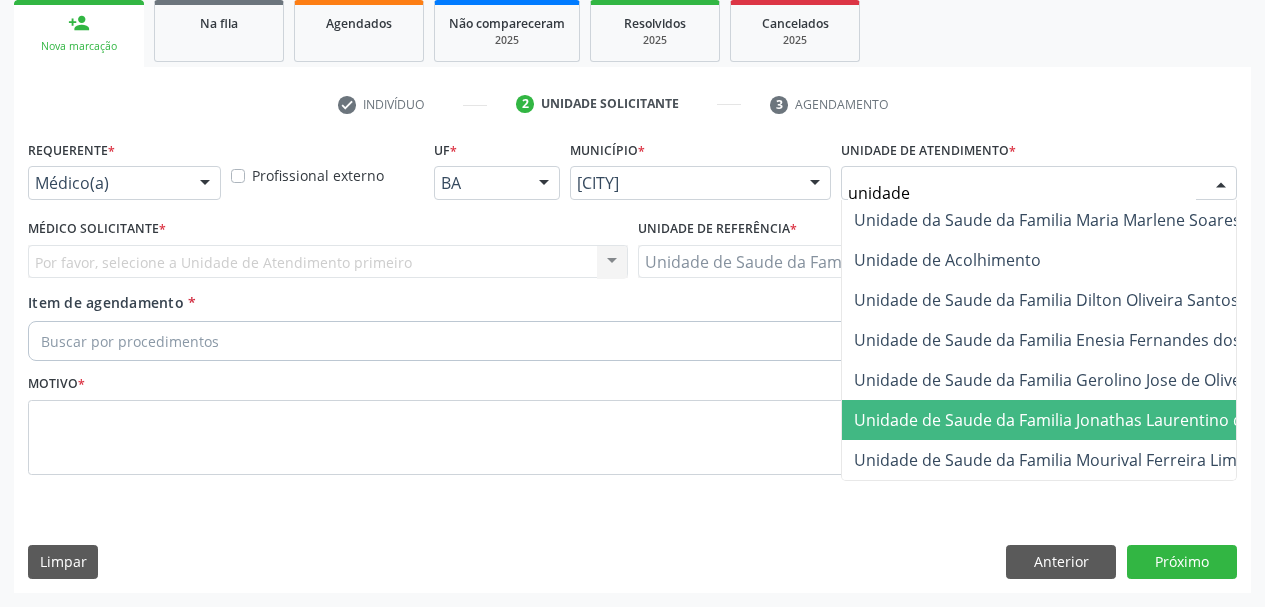 click on "Unidade de Saude da Familia Jonathas Laurentino de Santana" at bounding box center (1086, 420) 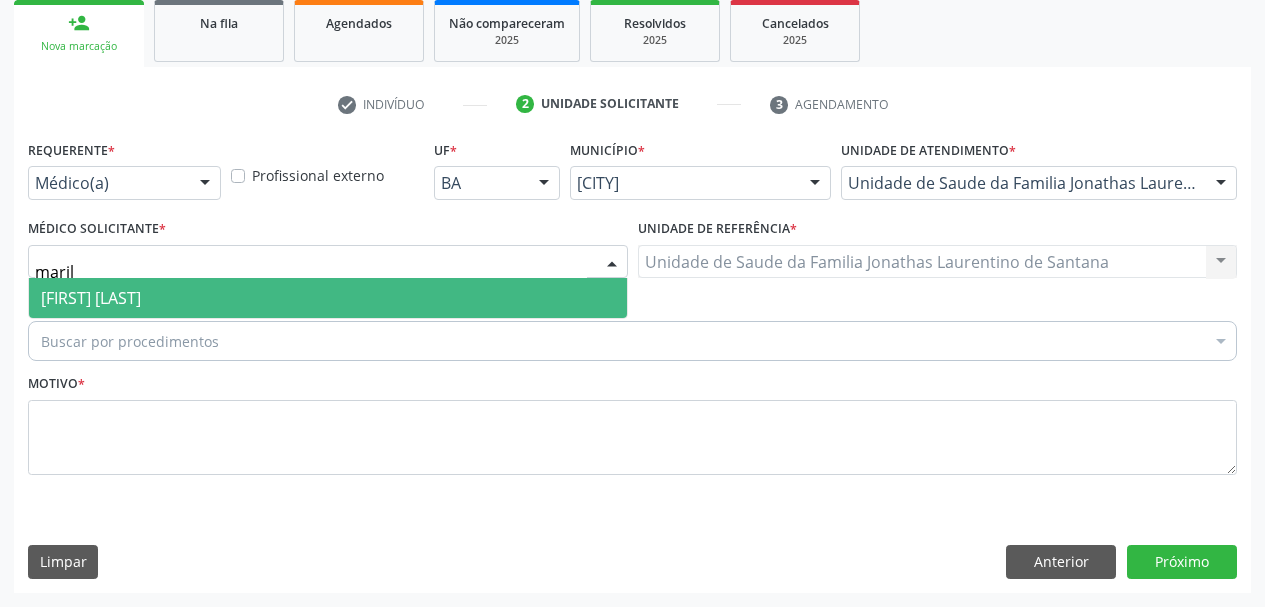 type on "marili" 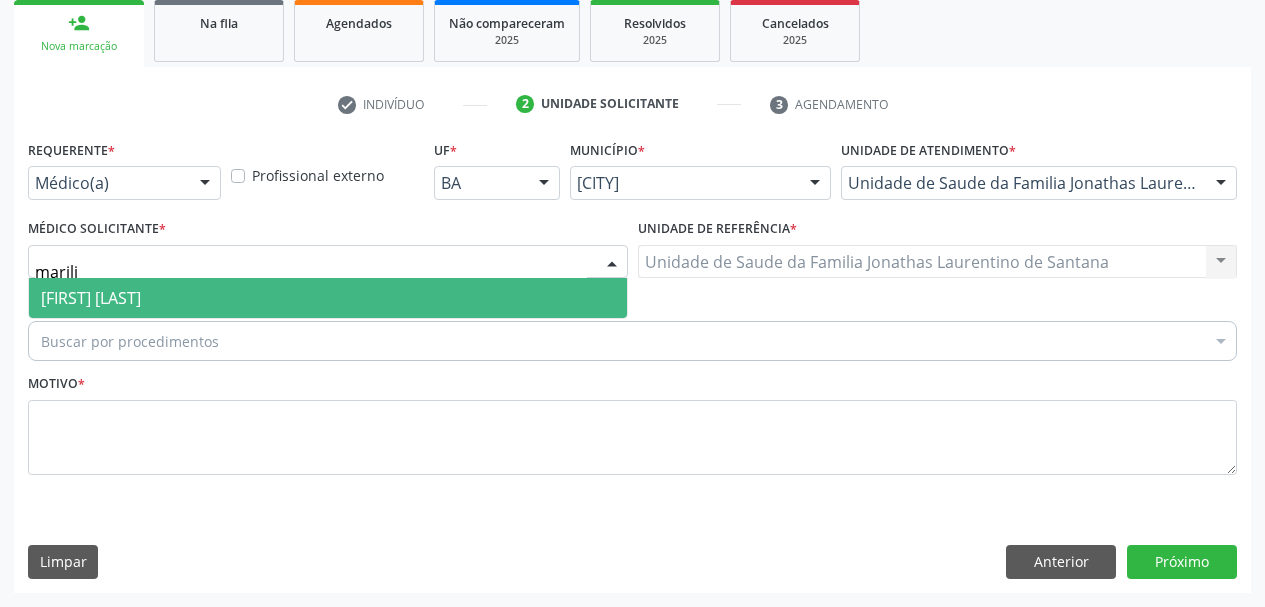 click on "[FIRST] [LAST]" at bounding box center [91, 298] 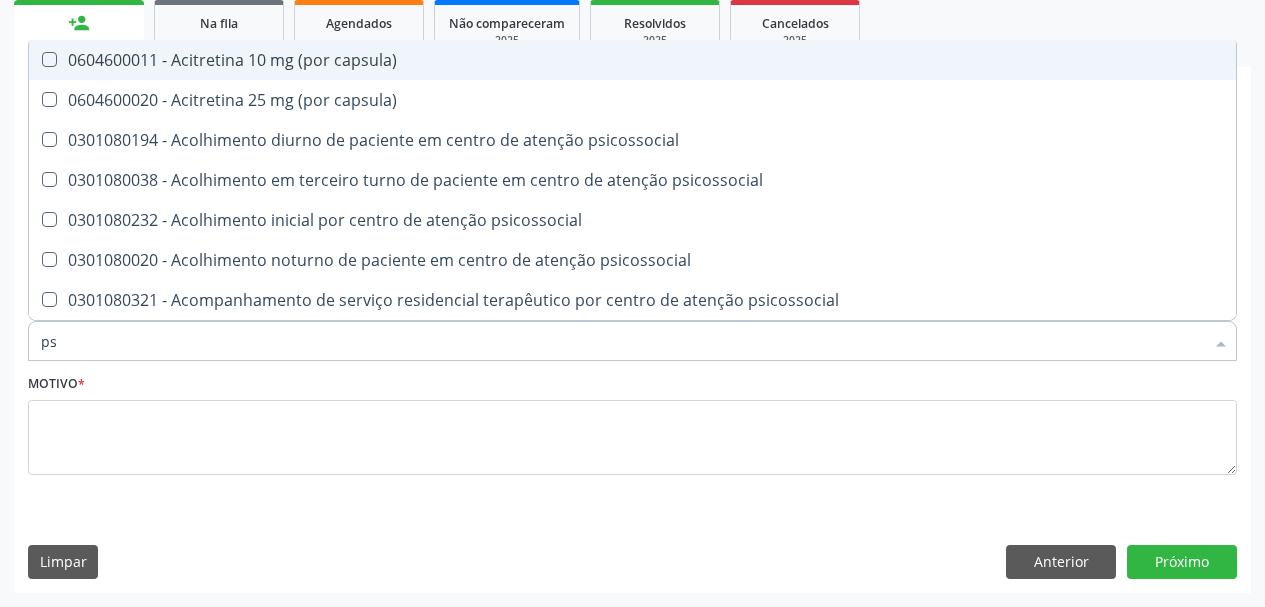 type on "psa" 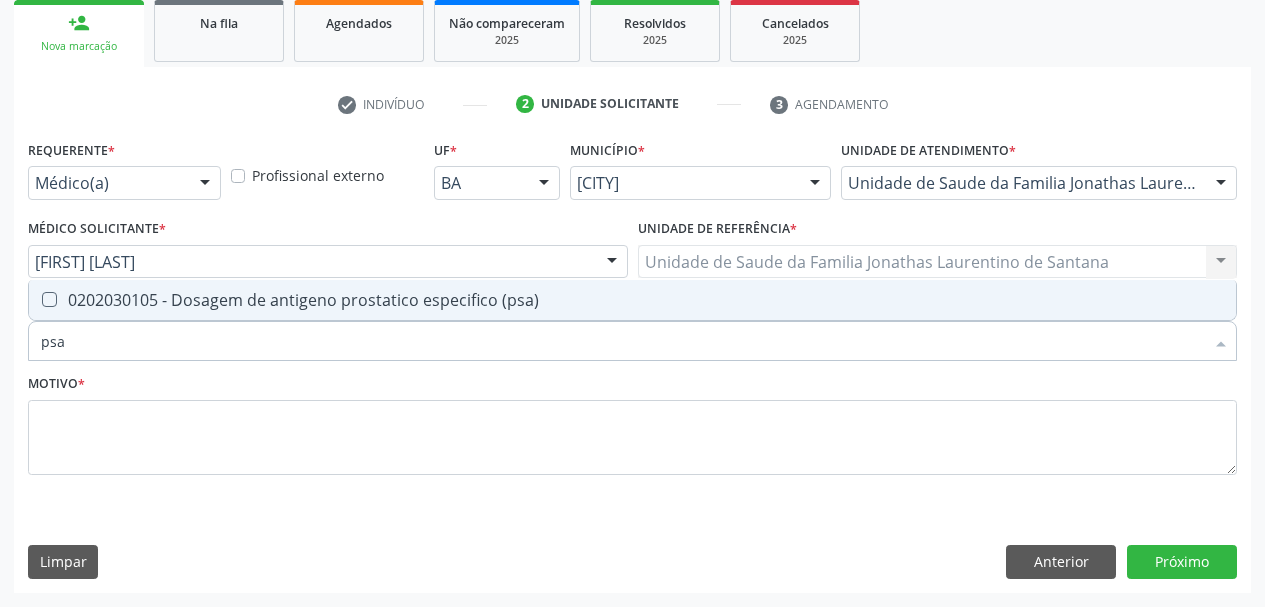 click on "0202030105 - Dosagem de antigeno prostatico especifico (psa)" at bounding box center (632, 300) 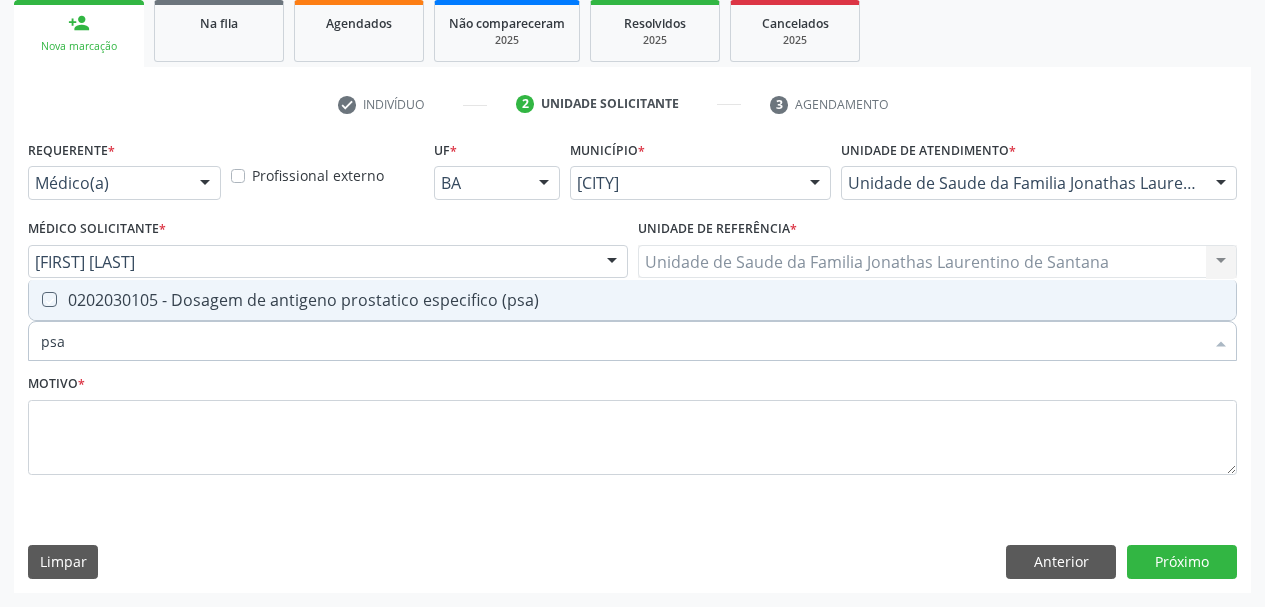 checkbox on "true" 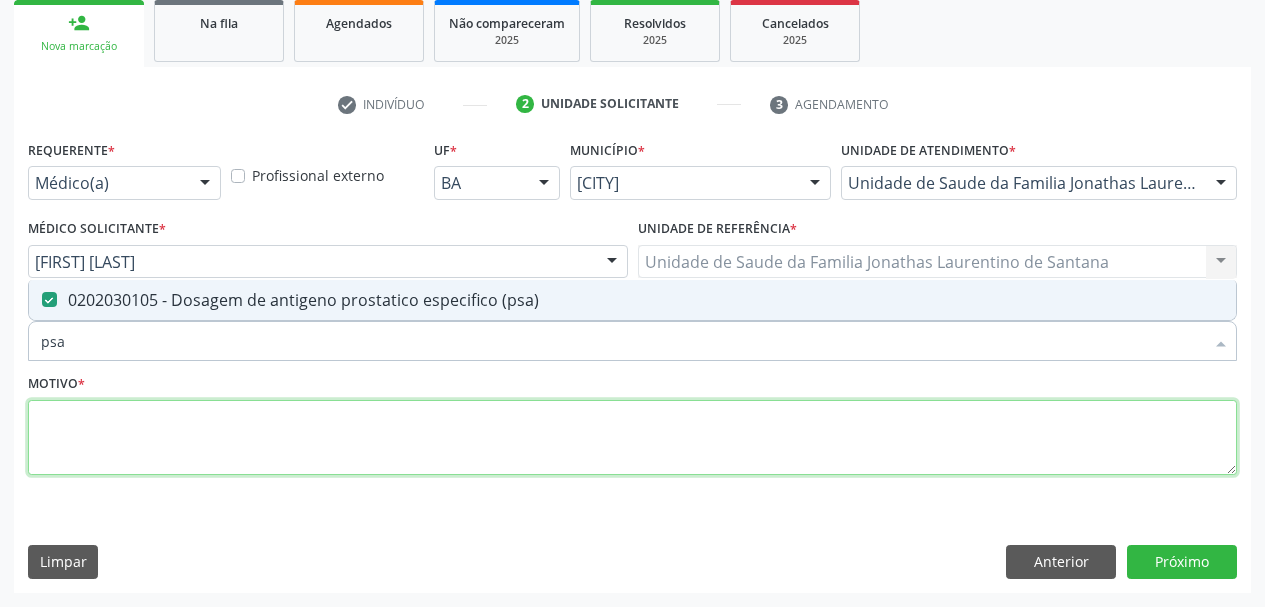 click at bounding box center [632, 438] 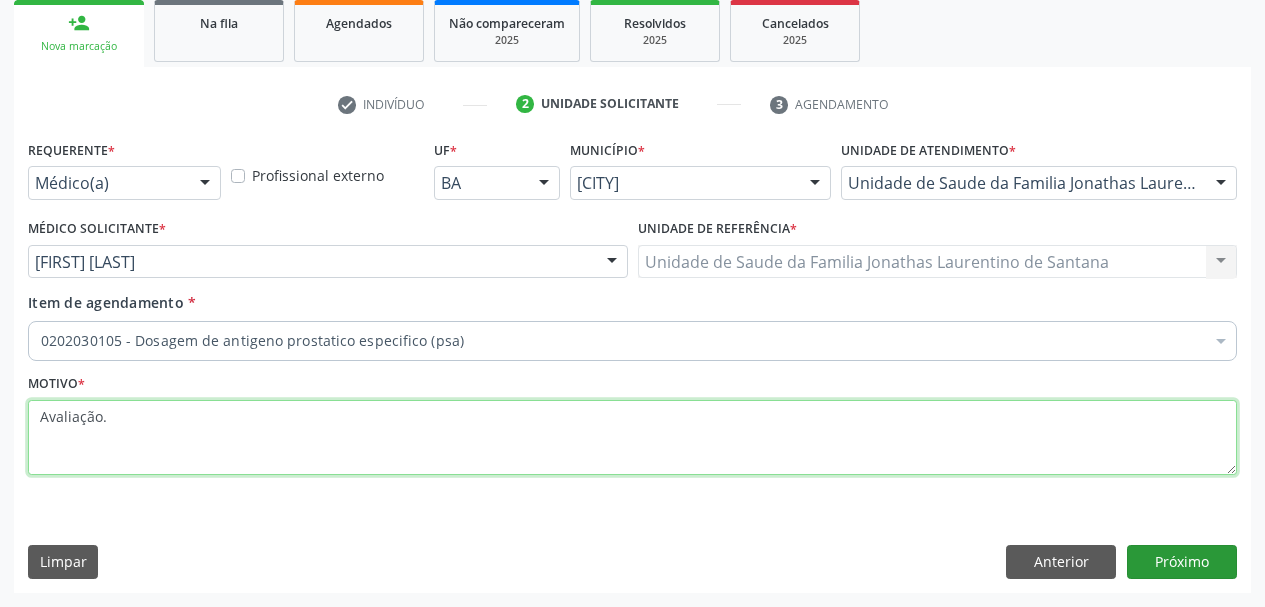 type on "Avaliação." 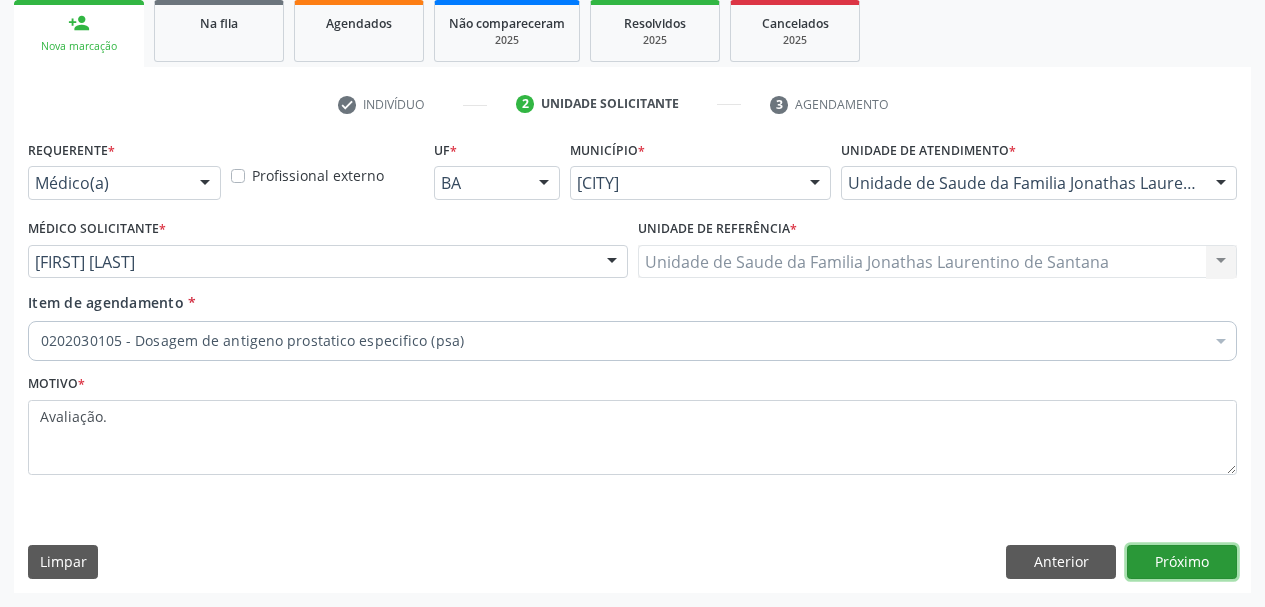 click on "Próximo" at bounding box center (1182, 562) 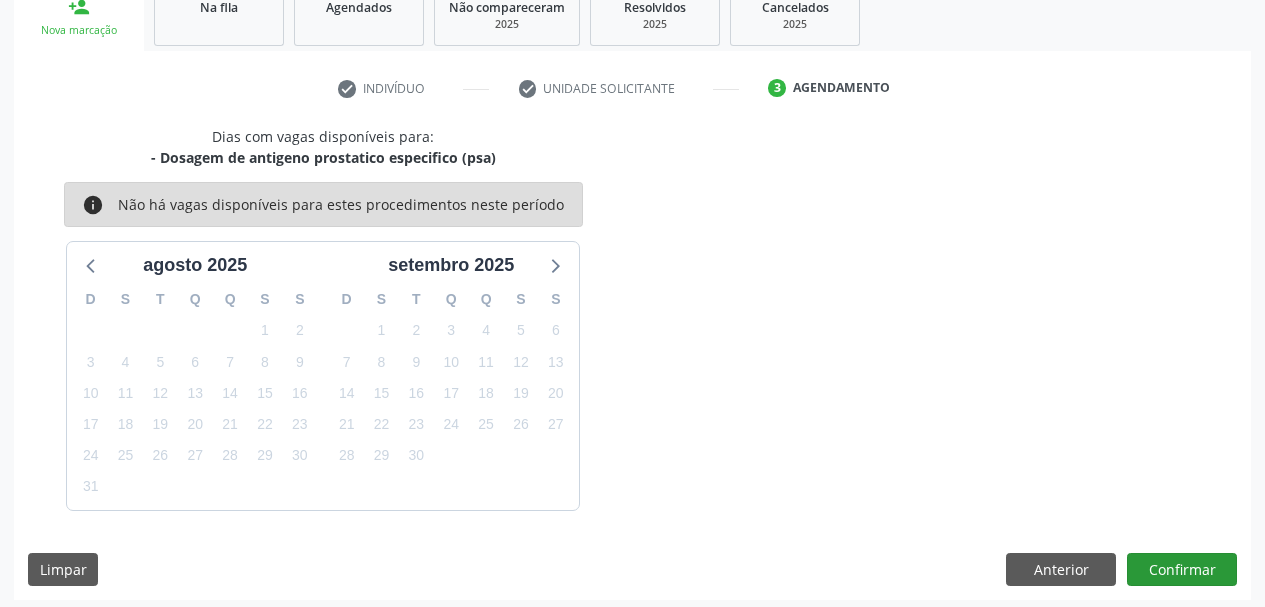 scroll, scrollTop: 322, scrollLeft: 0, axis: vertical 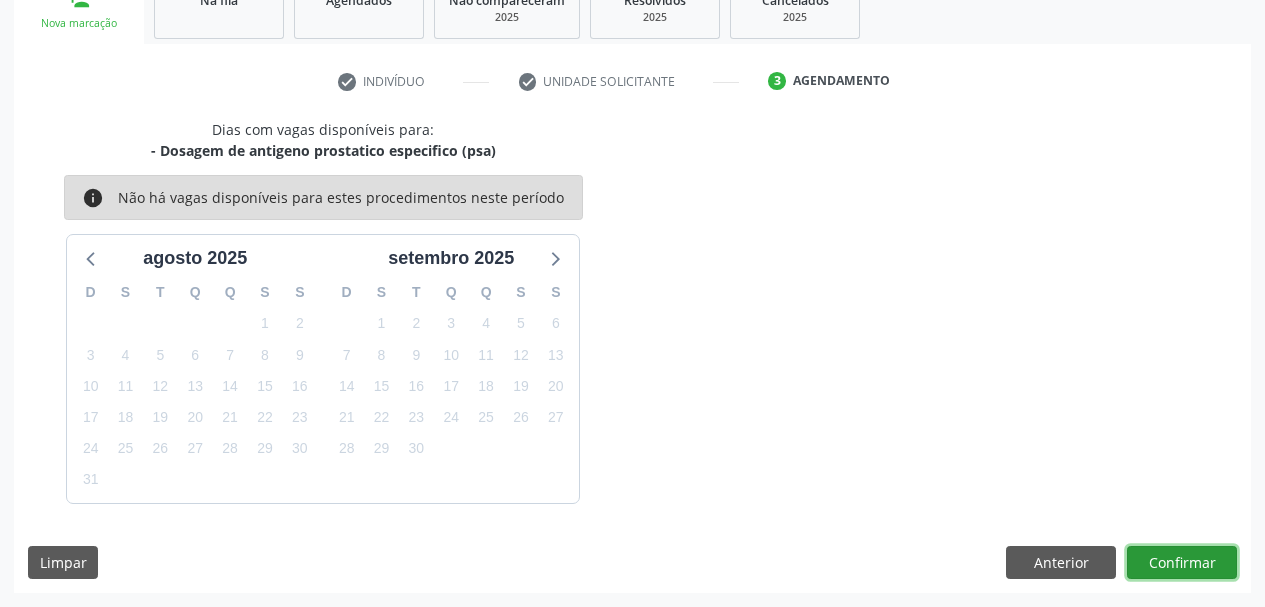 click on "Confirmar" at bounding box center (1182, 563) 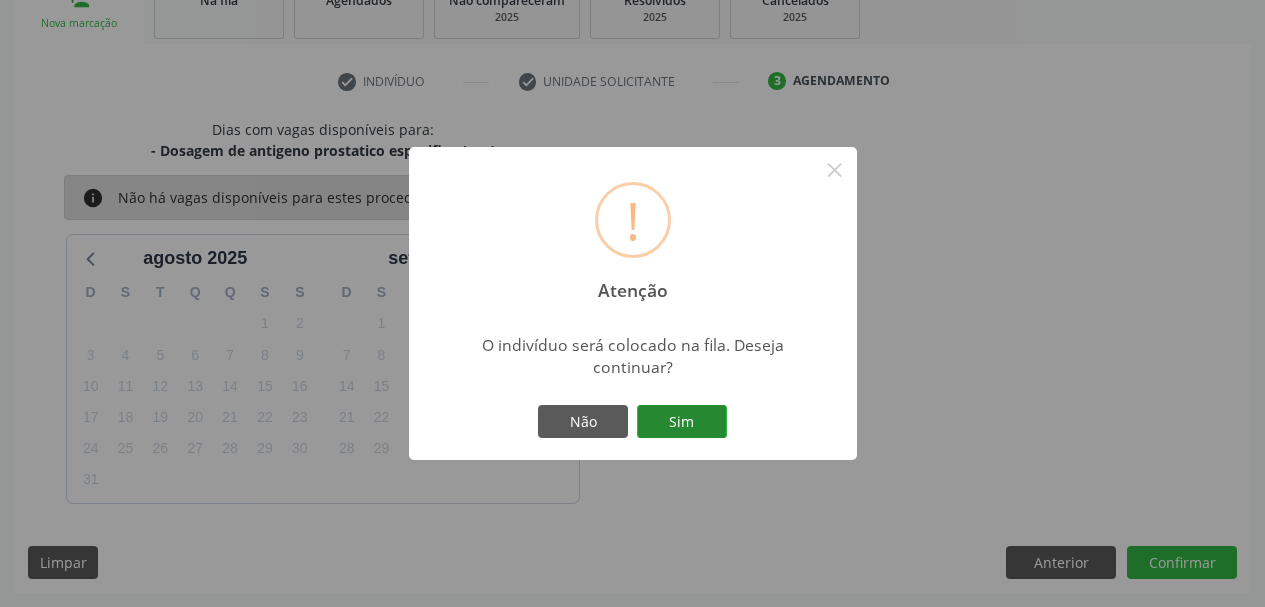 click on "Sim" at bounding box center (682, 422) 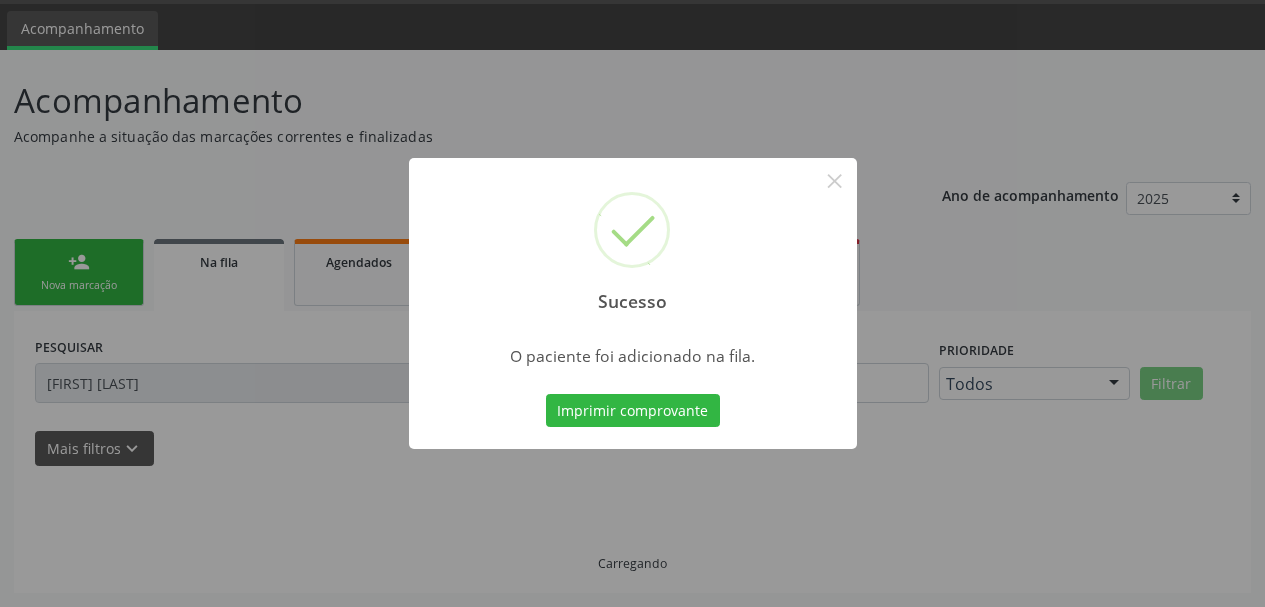scroll, scrollTop: 60, scrollLeft: 0, axis: vertical 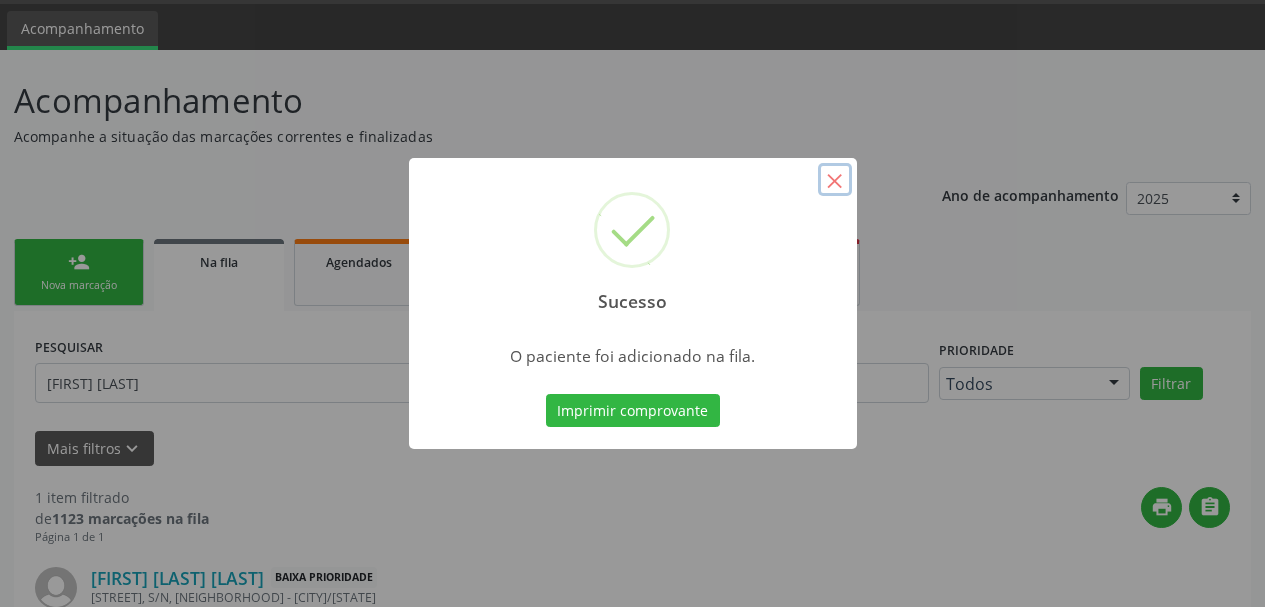 click on "×" at bounding box center [835, 180] 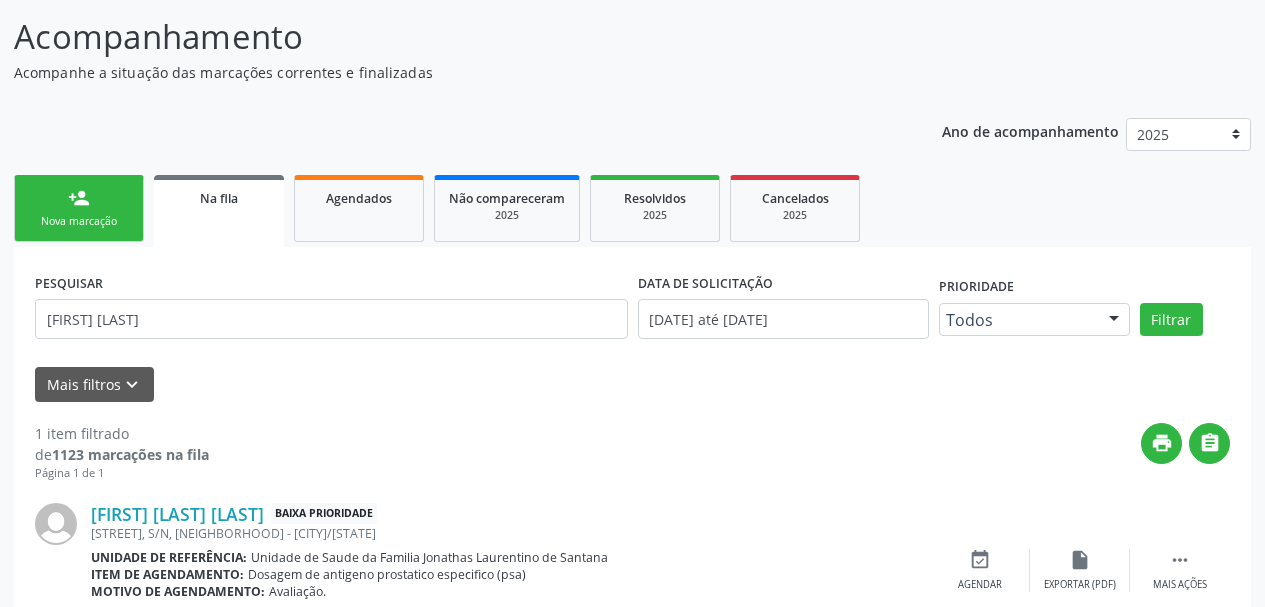 scroll, scrollTop: 200, scrollLeft: 0, axis: vertical 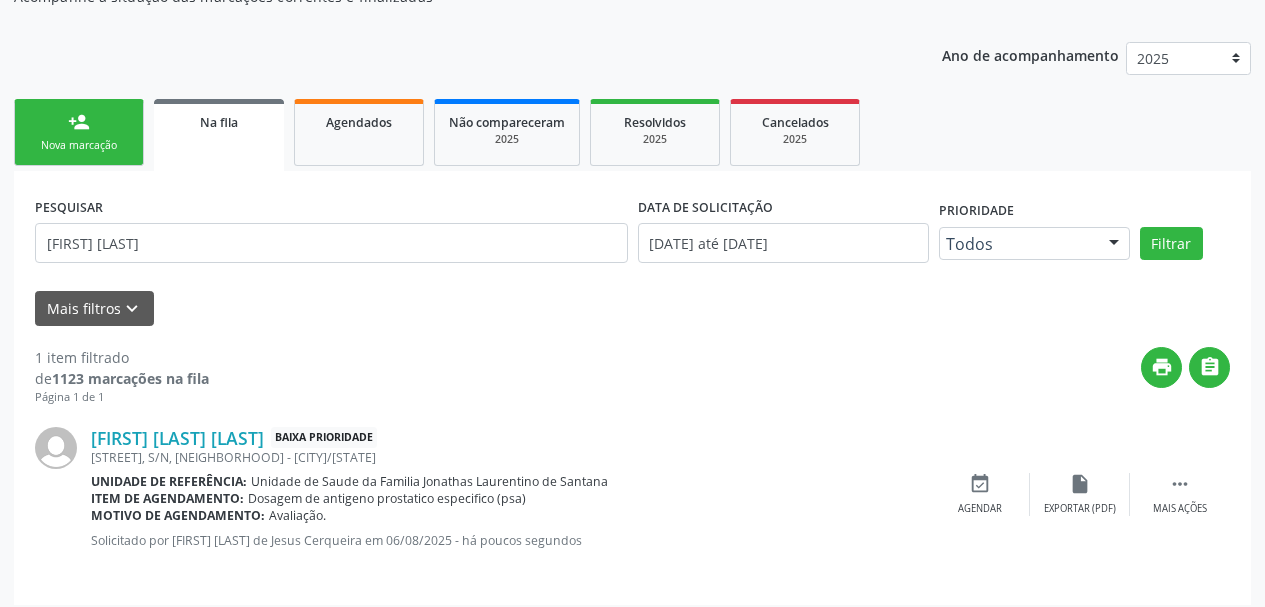 click on "Nova marcação" at bounding box center (79, 145) 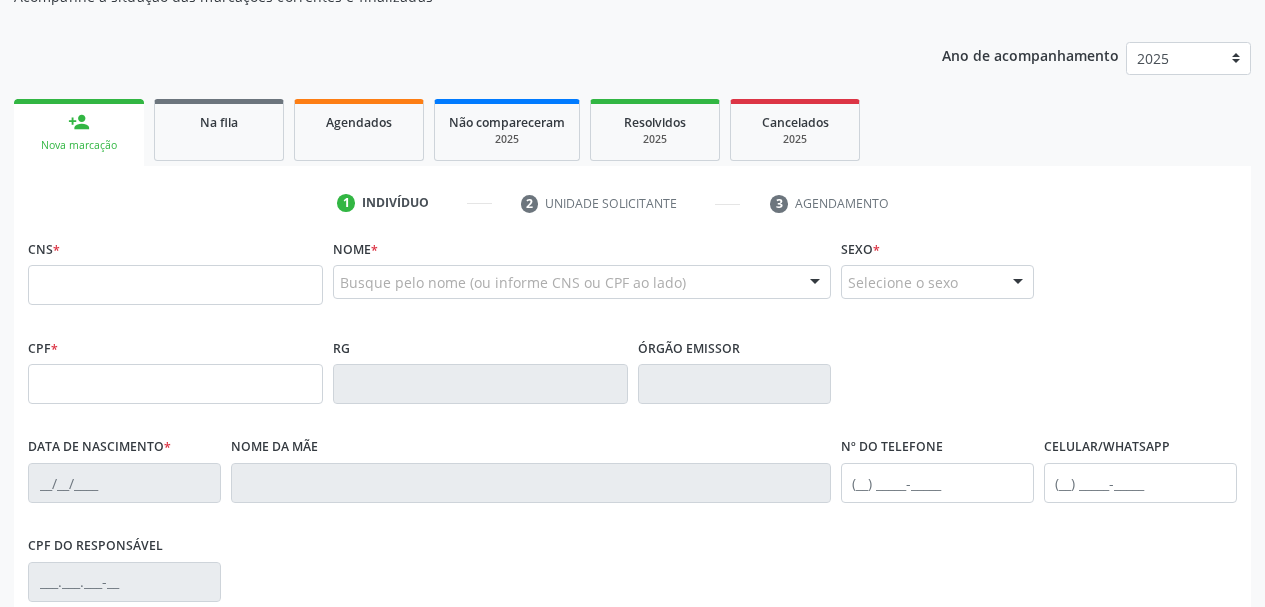 click on "Nome
*
Busque pelo nome (ou informe CNS ou CPF ao lado)
Nenhum resultado encontrado para: "   "
Digite o nome" at bounding box center [582, 273] 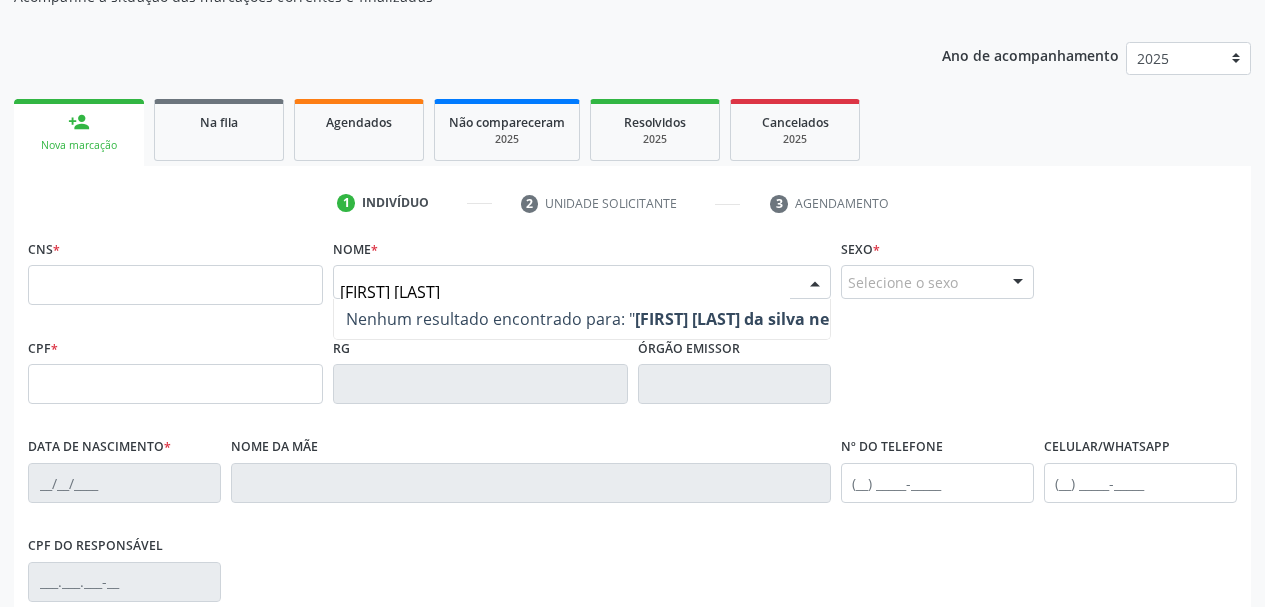 type on "[FIRST] [LAST] da silva neto" 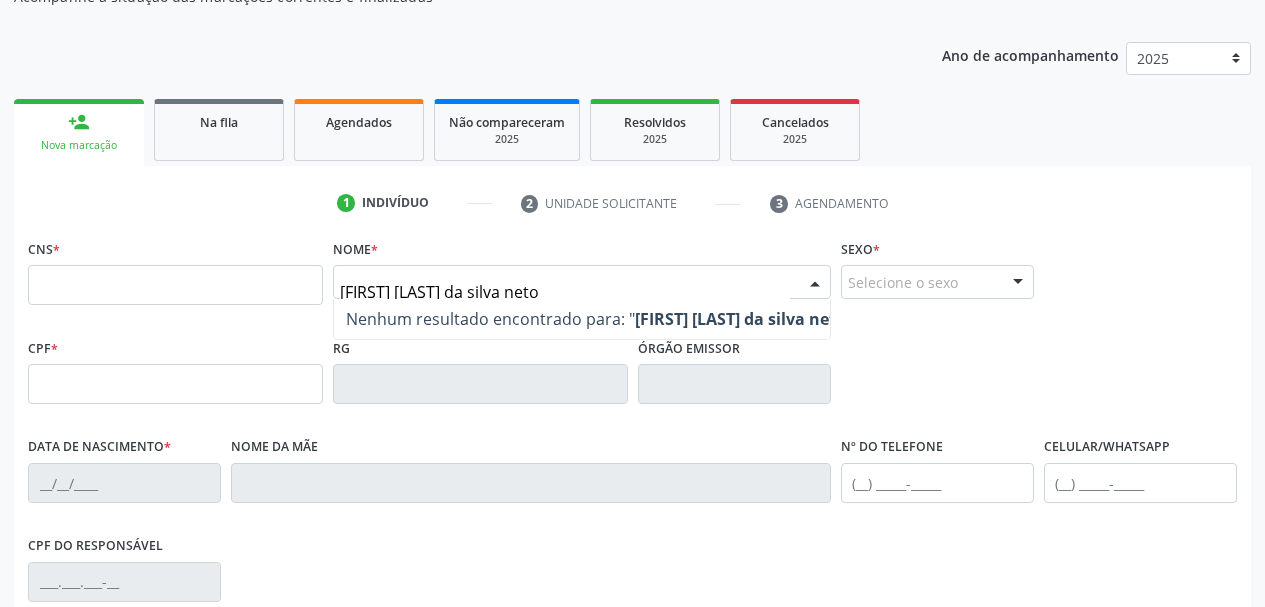 drag, startPoint x: 543, startPoint y: 295, endPoint x: 224, endPoint y: 310, distance: 319.35248 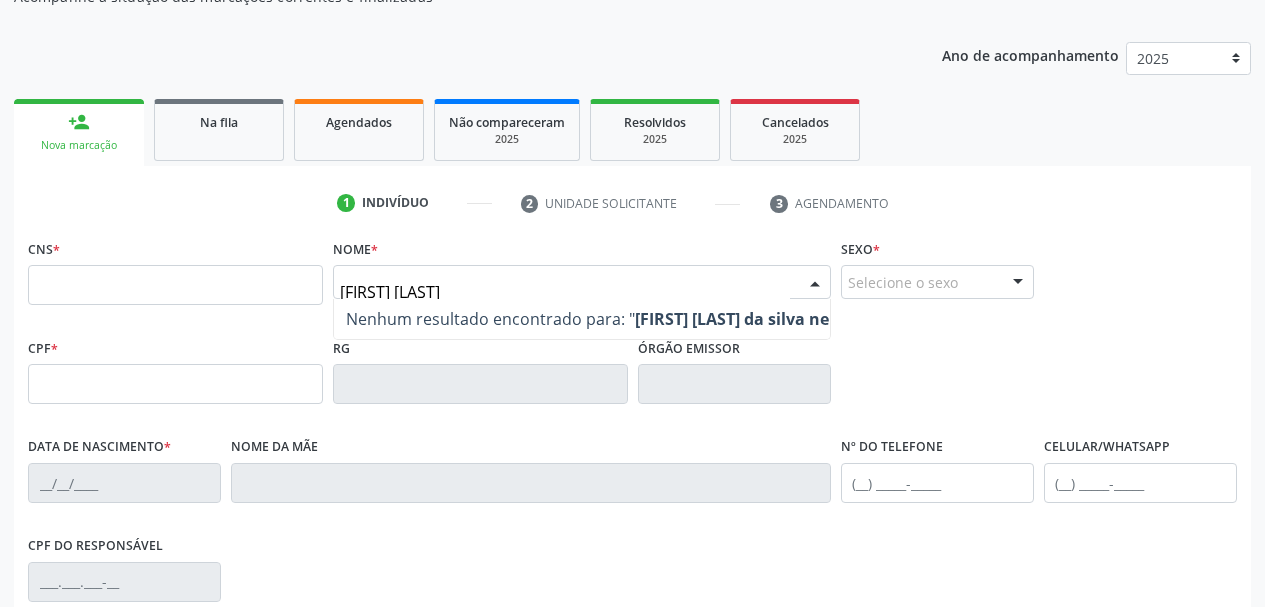 type on "[FIRST] [LAST] da silva neto" 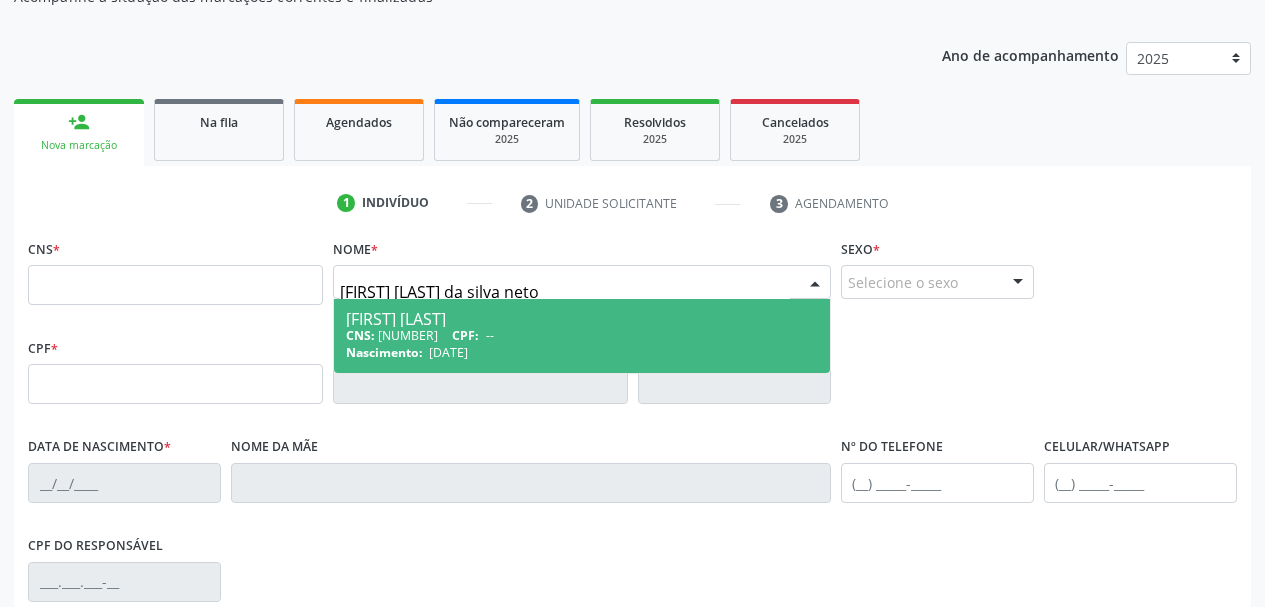 click on "CNS:
[NUMBER] [NUMBER] [NUMBER] [NUMBER]
CPF:    --" at bounding box center [582, 335] 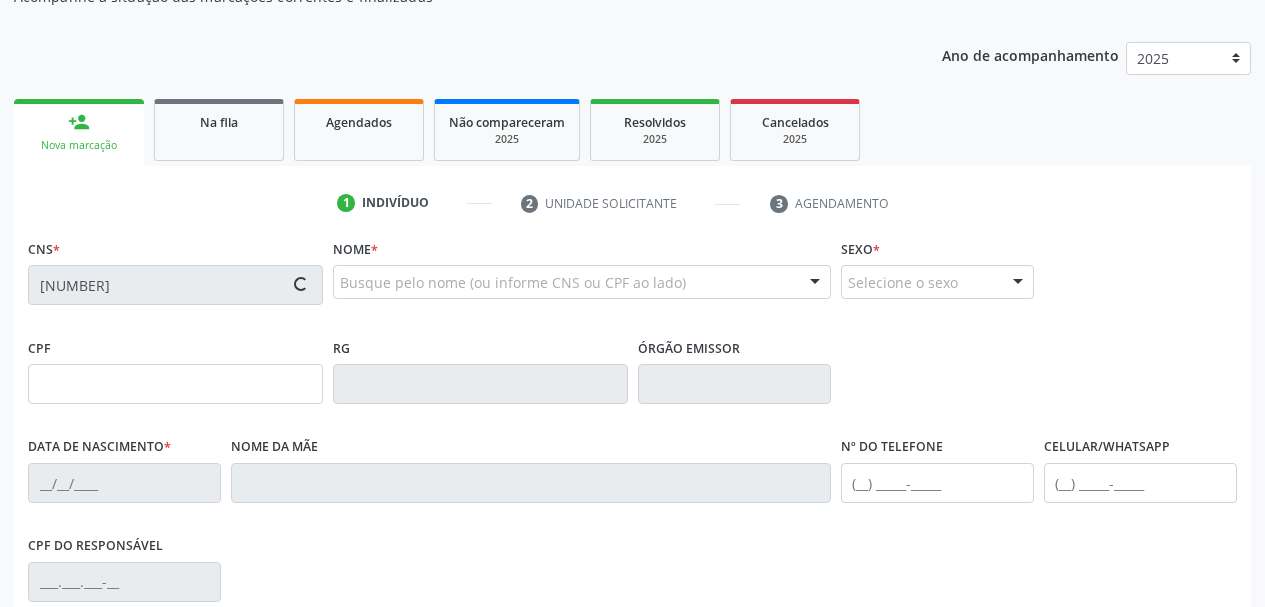 type on "[DATE]" 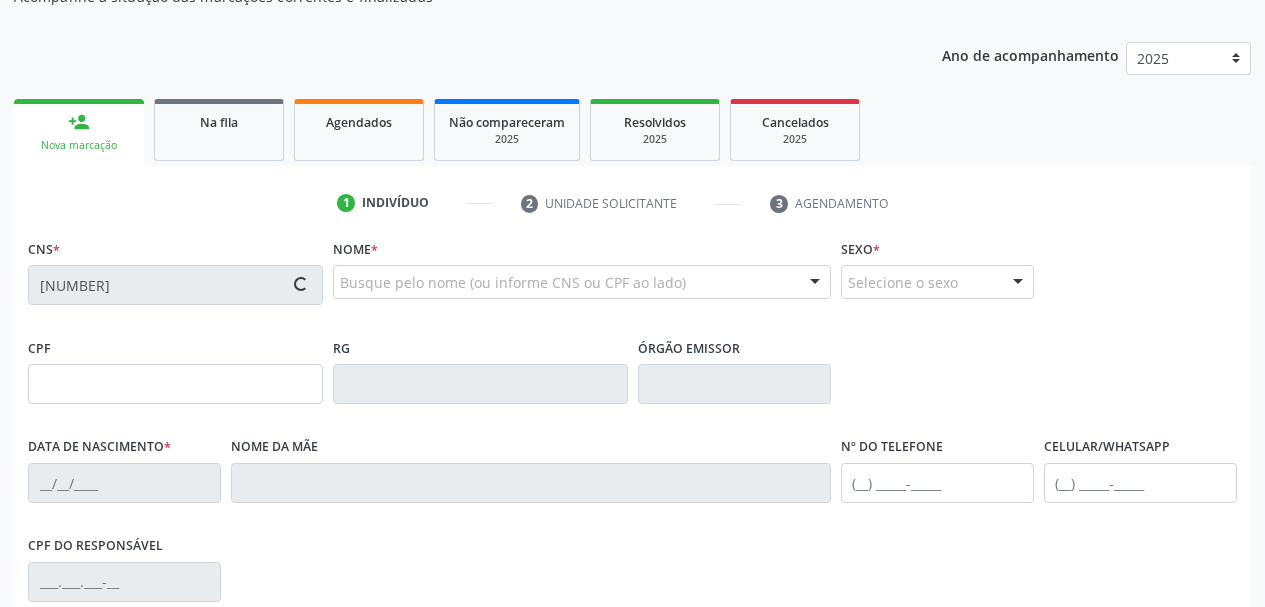 type on "([PHONE])" 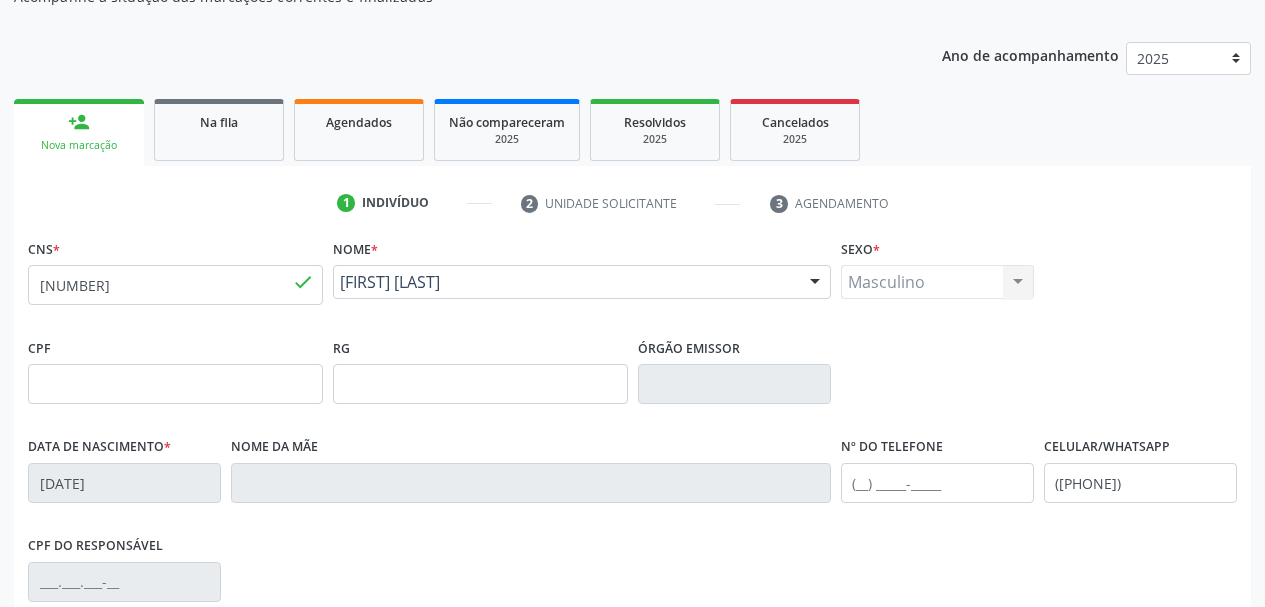 scroll, scrollTop: 477, scrollLeft: 0, axis: vertical 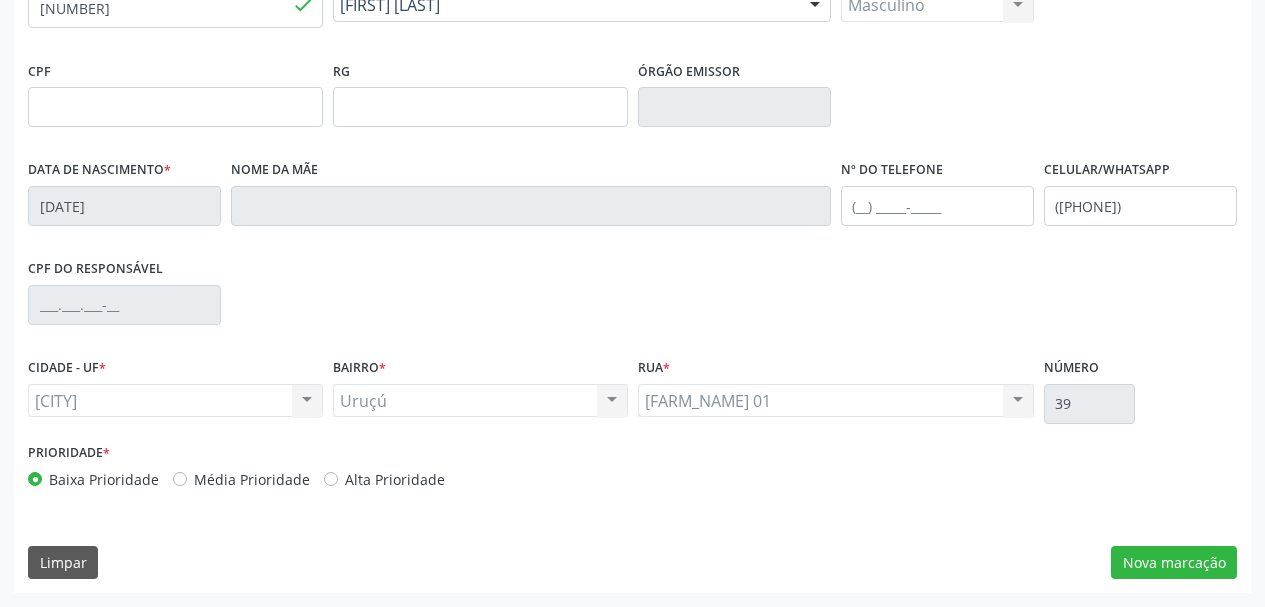 click on "Prioridade
*
Baixa Prioridade
Média Prioridade
Alta Prioridade" at bounding box center (328, 471) 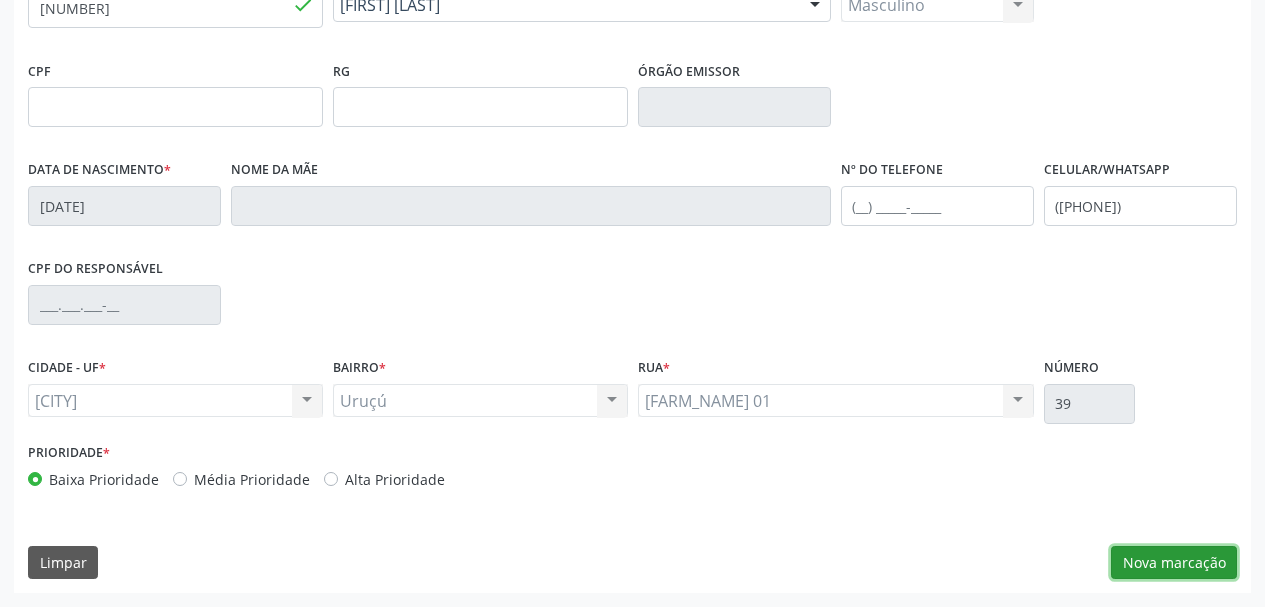 click on "Nova marcação" at bounding box center [1174, 563] 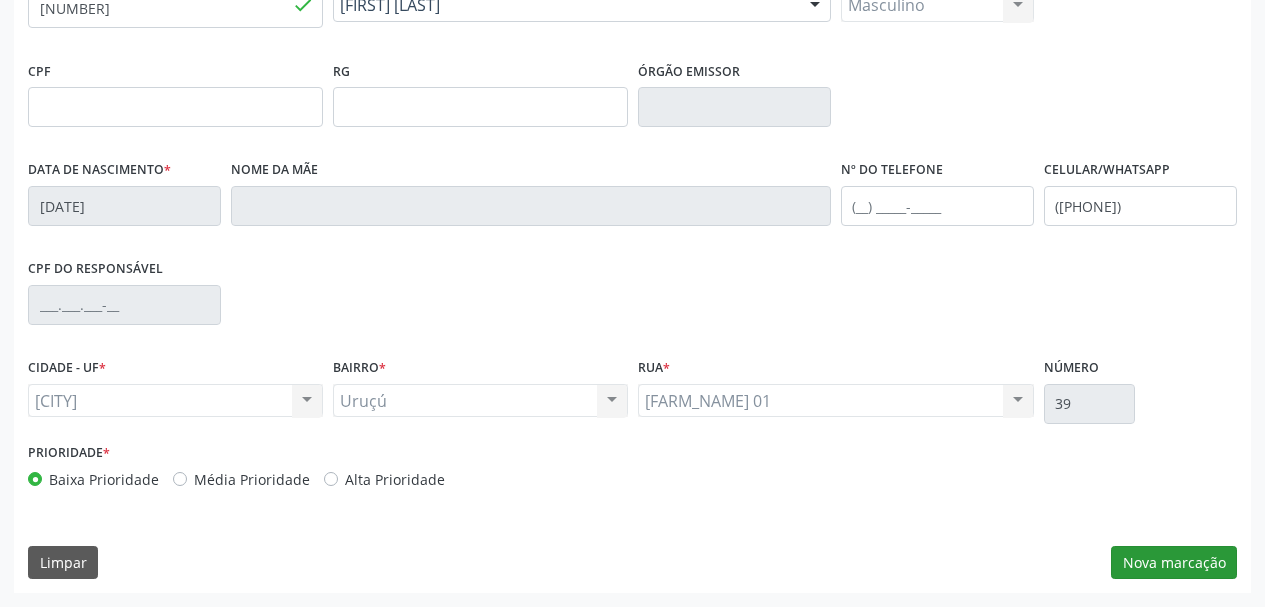scroll, scrollTop: 299, scrollLeft: 0, axis: vertical 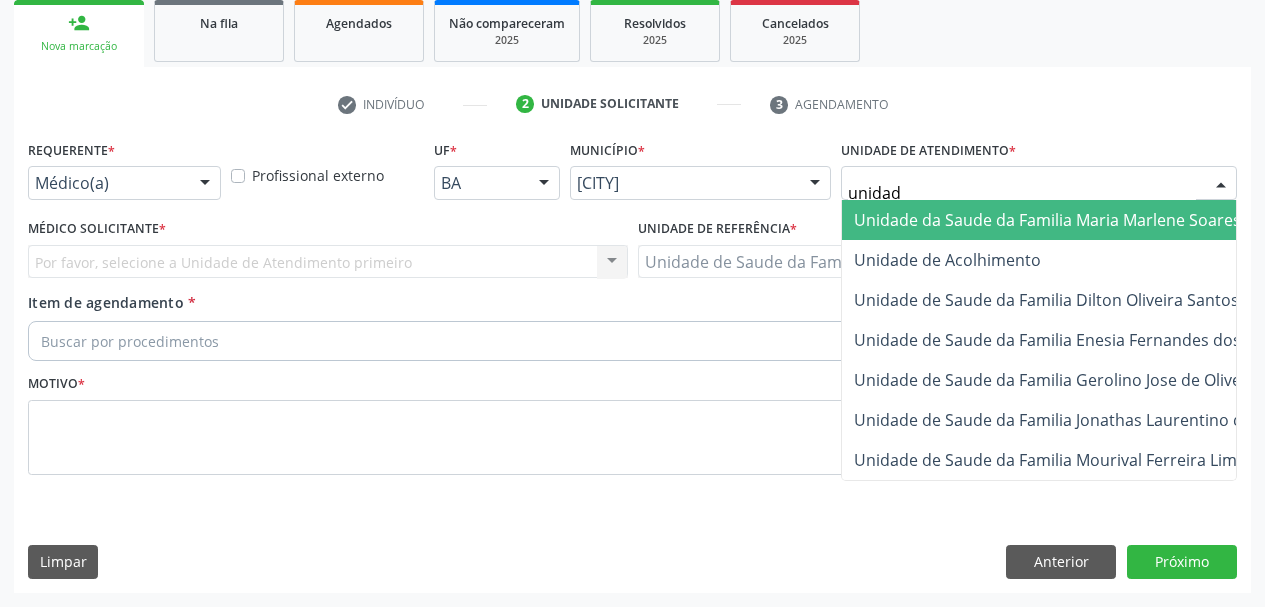type on "unidade" 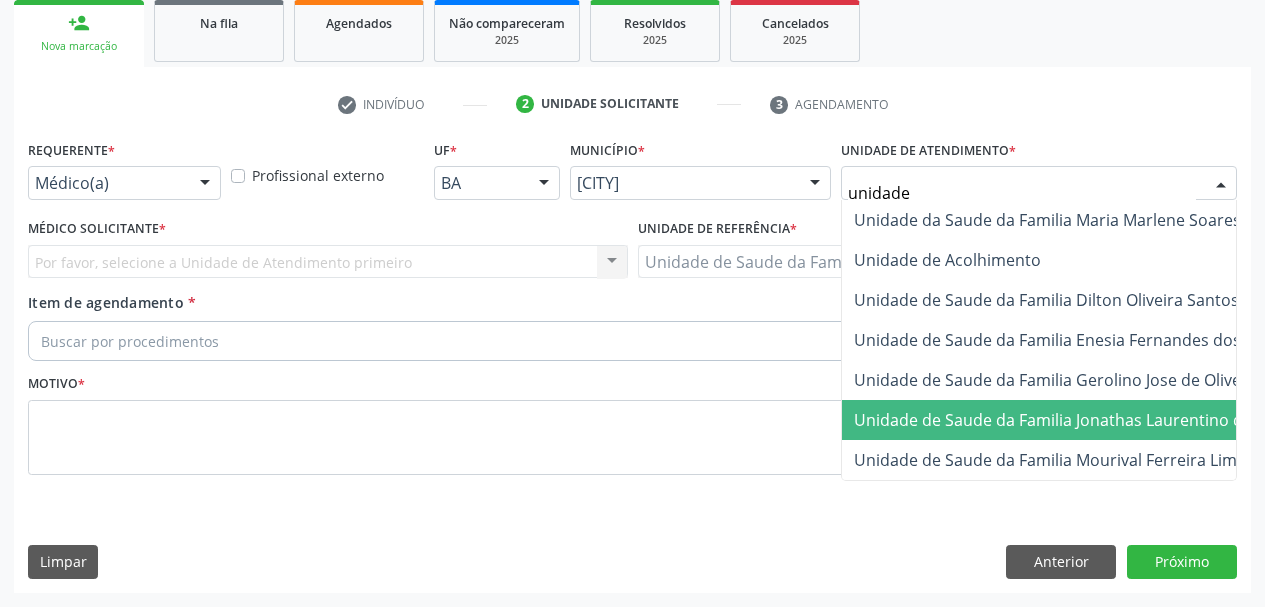 click on "Unidade de Saude da Familia Jonathas Laurentino de Santana" at bounding box center [1086, 420] 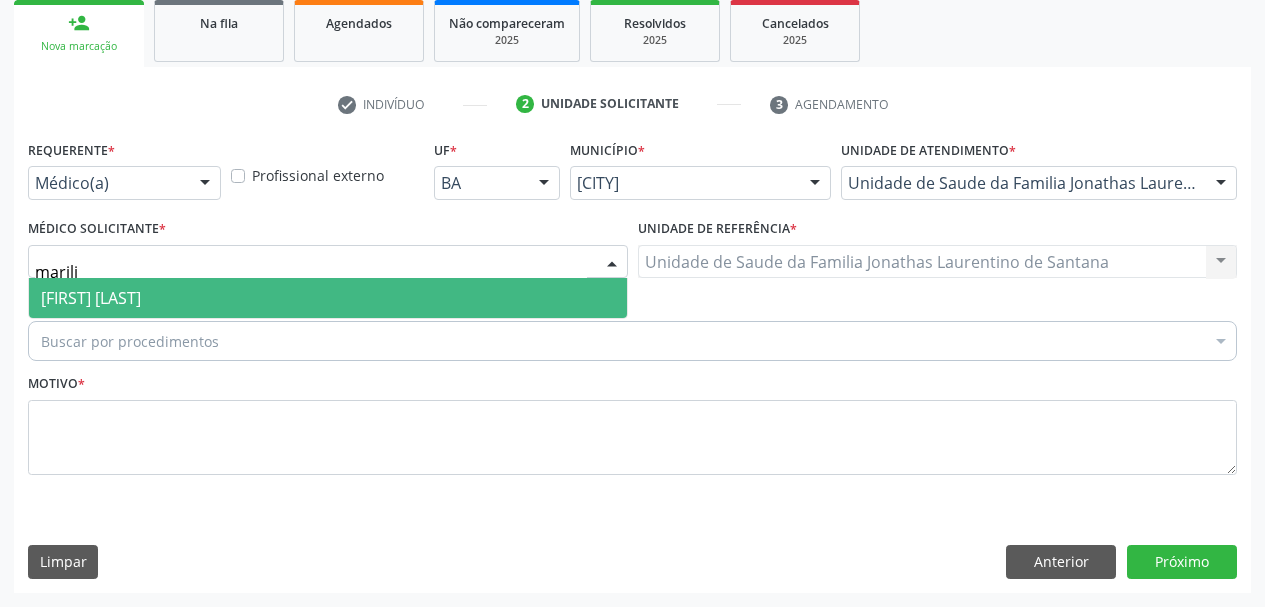type on "marilia" 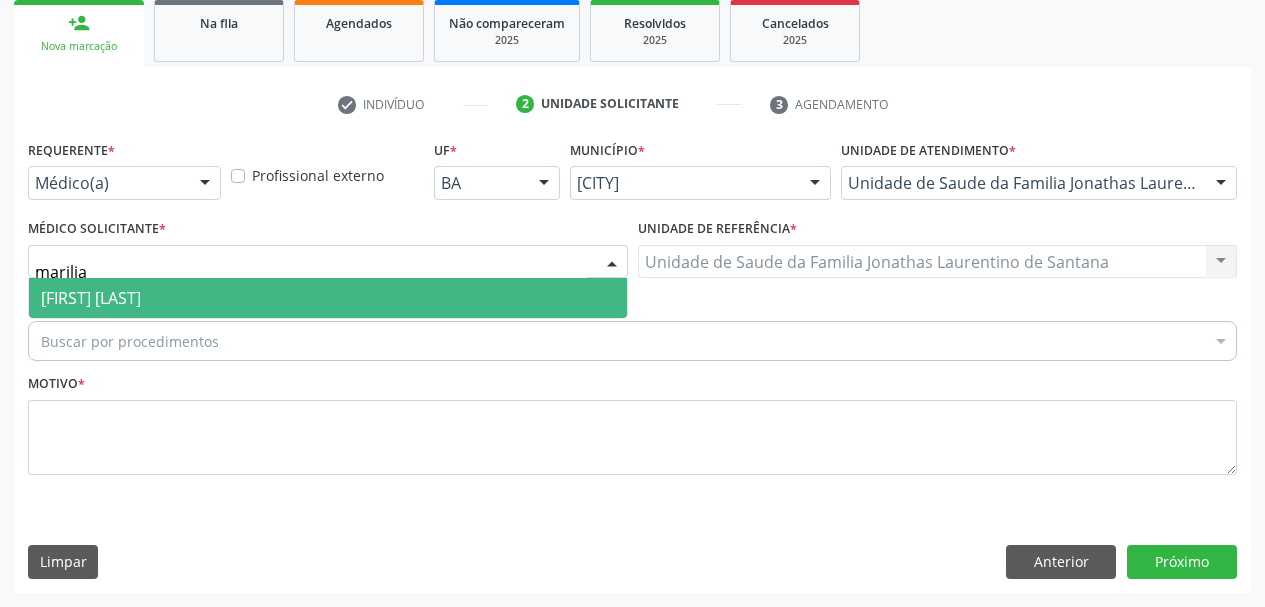 click on "[FIRST] [LAST]" at bounding box center [91, 298] 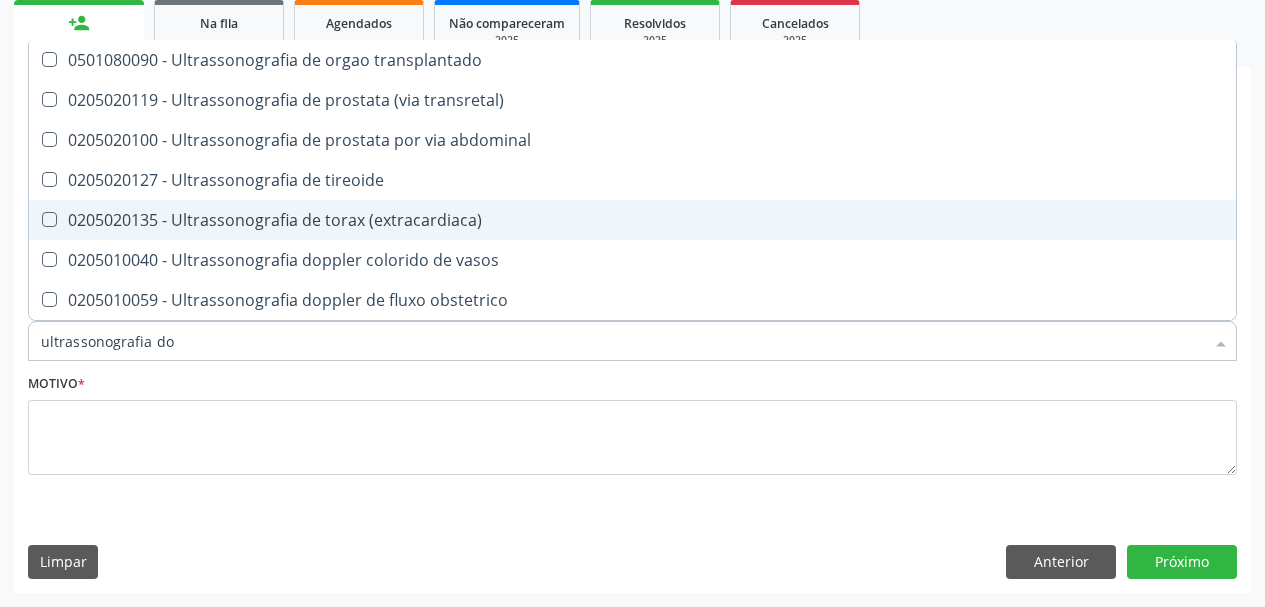 scroll, scrollTop: 0, scrollLeft: 0, axis: both 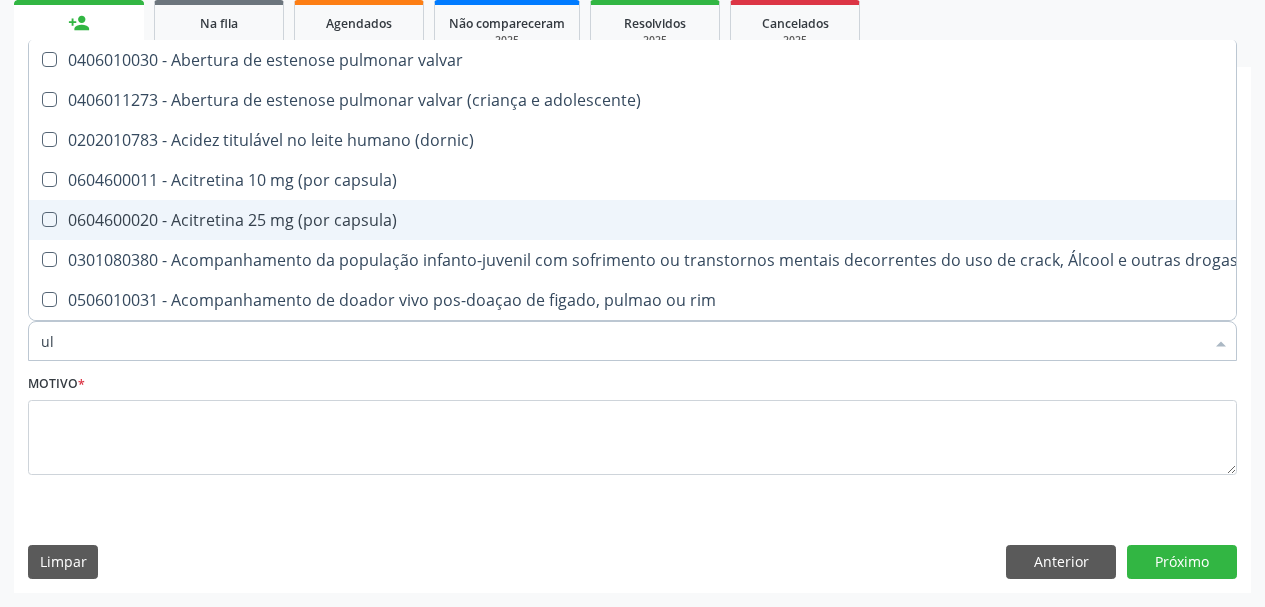 type on "u" 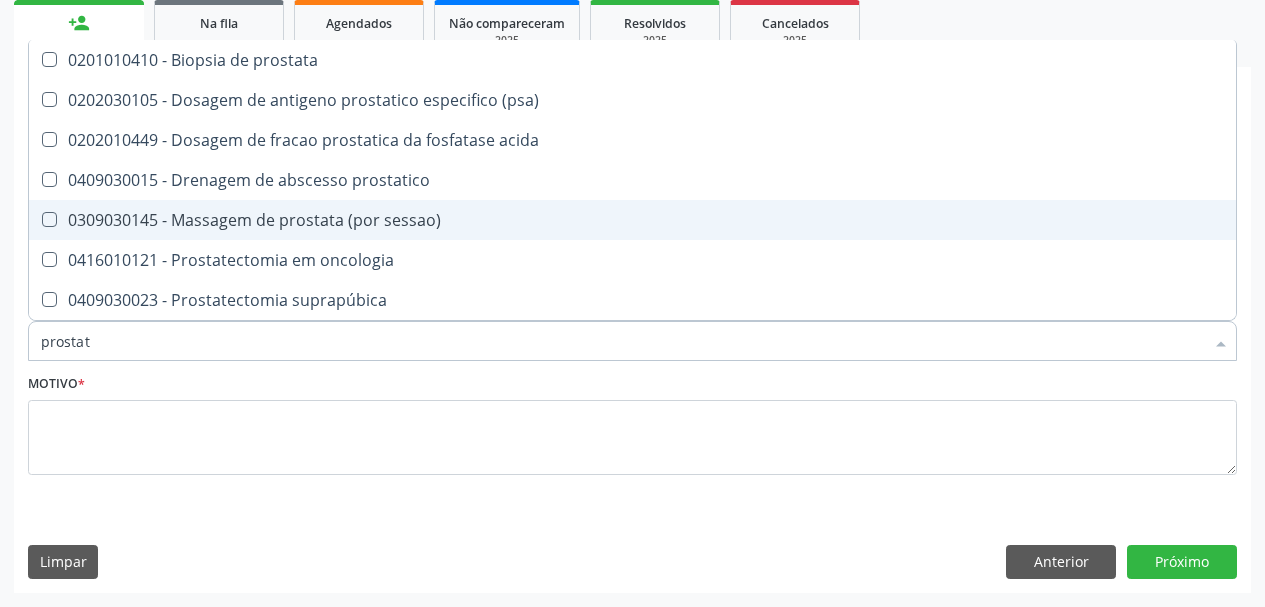 type on "prostata" 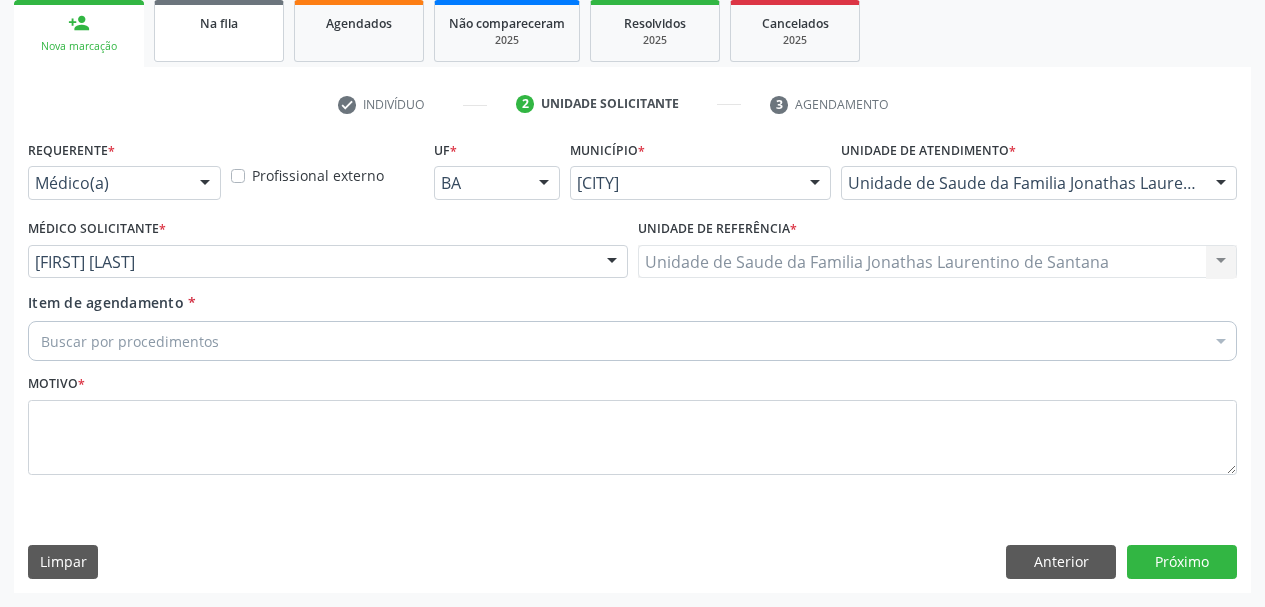 click on "Na fila" at bounding box center [219, 31] 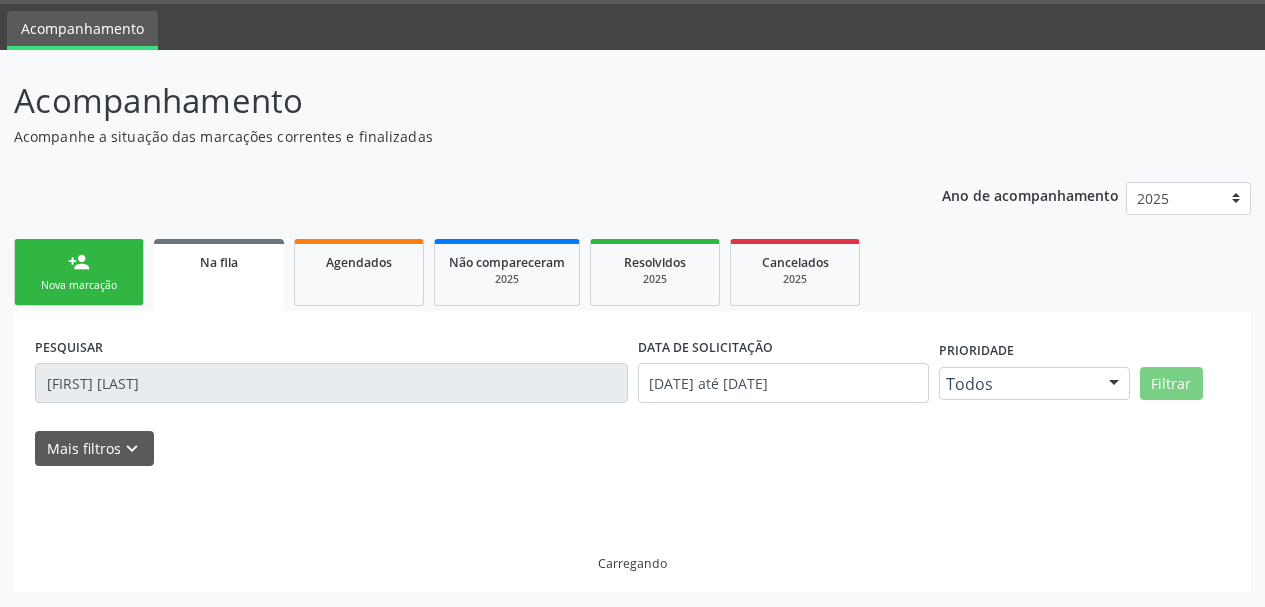 scroll, scrollTop: 60, scrollLeft: 0, axis: vertical 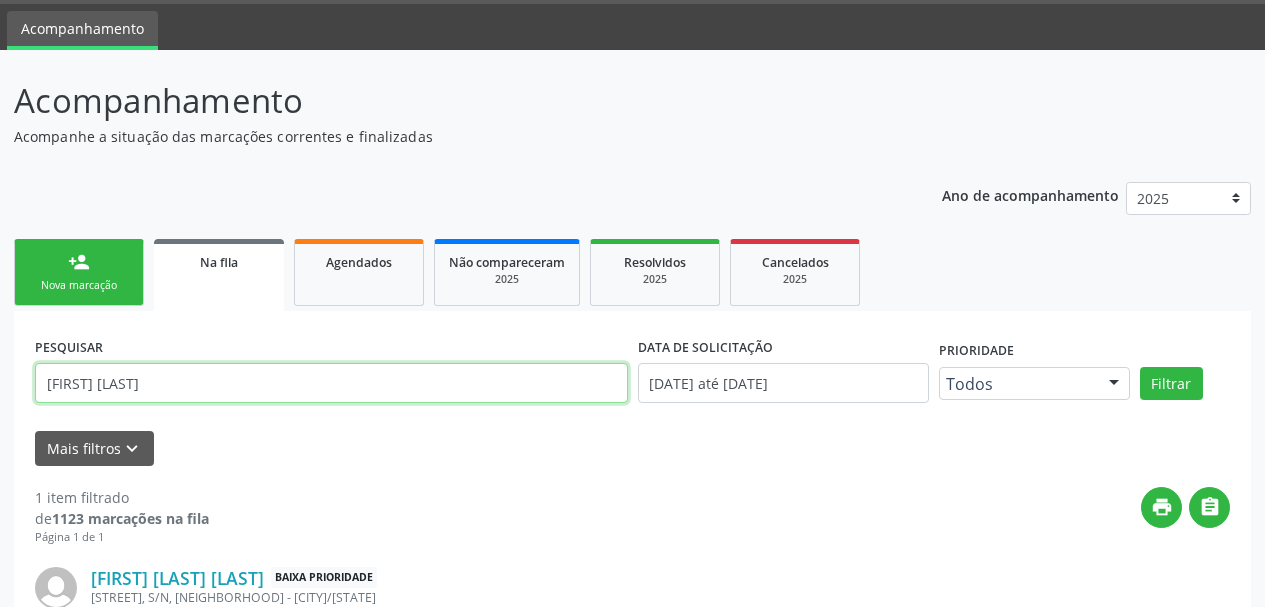 click on "[FIRST] [LAST]" at bounding box center (331, 383) 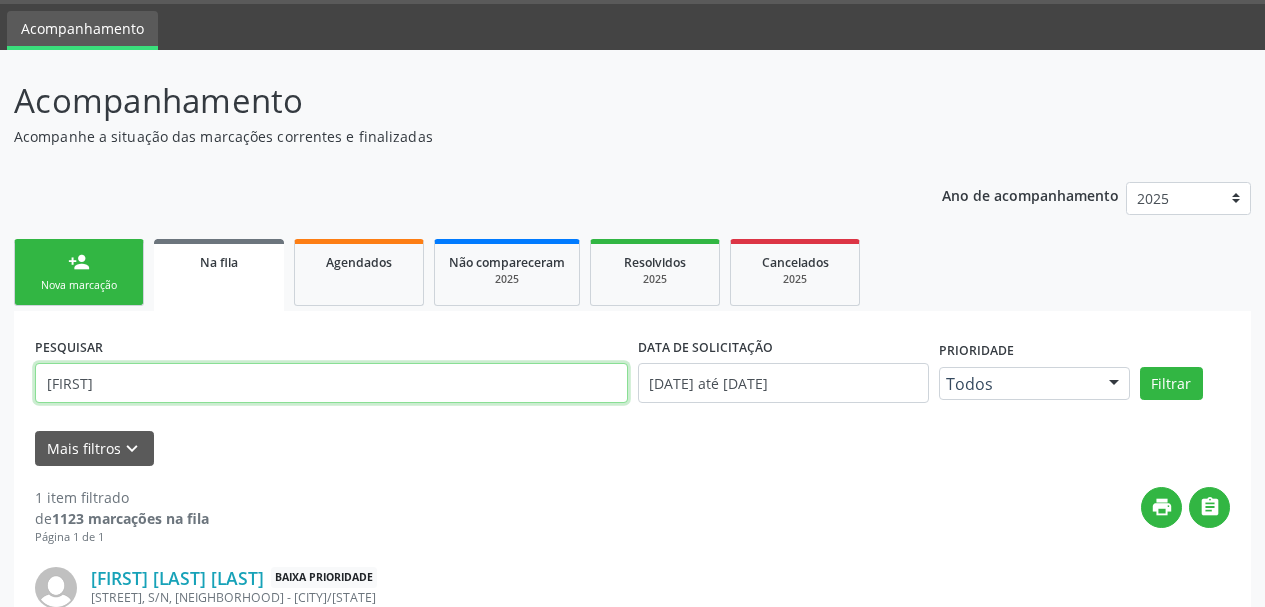 click on "Filtrar" at bounding box center (1171, 384) 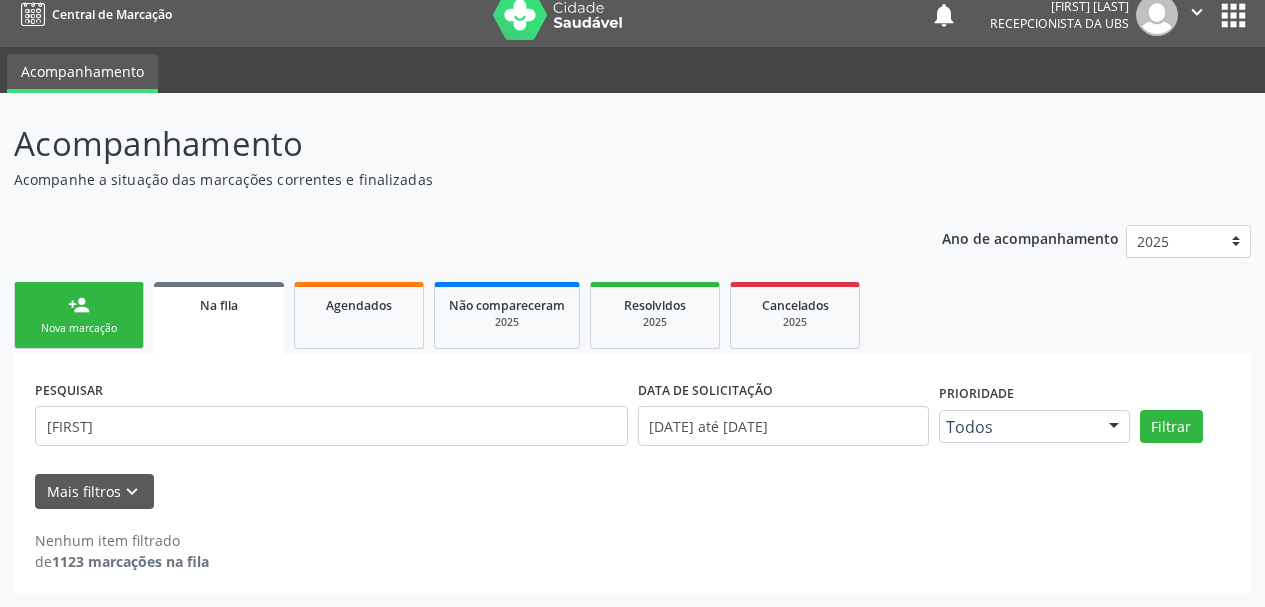 scroll, scrollTop: 17, scrollLeft: 0, axis: vertical 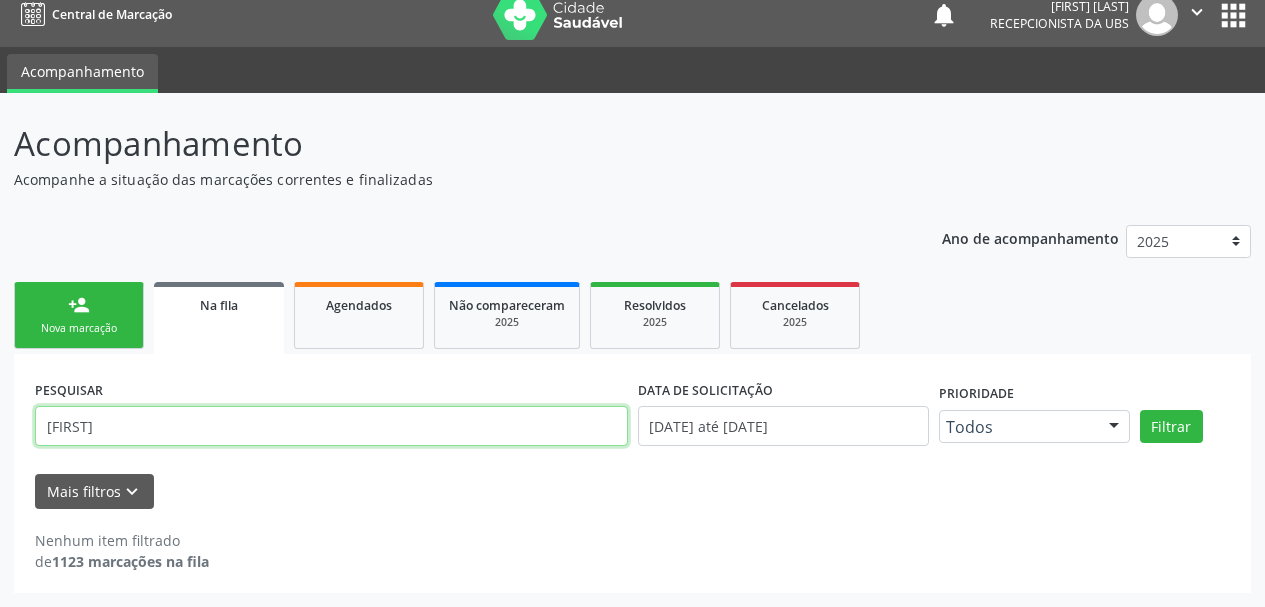 click on "[FIRST]" at bounding box center (331, 426) 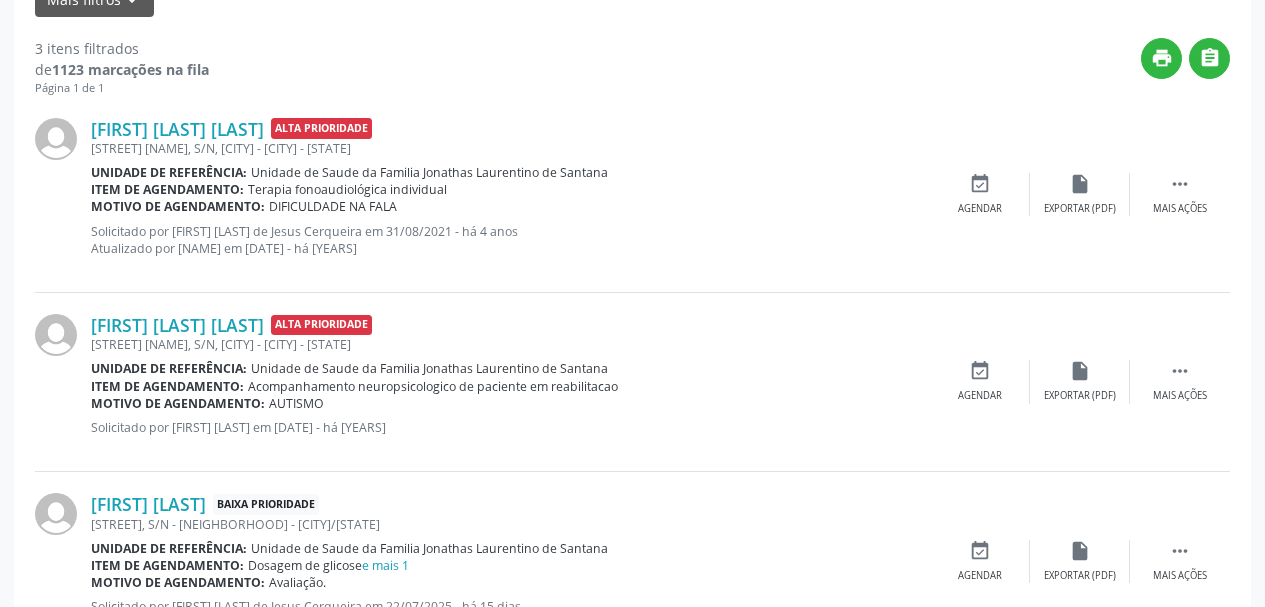 scroll, scrollTop: 587, scrollLeft: 0, axis: vertical 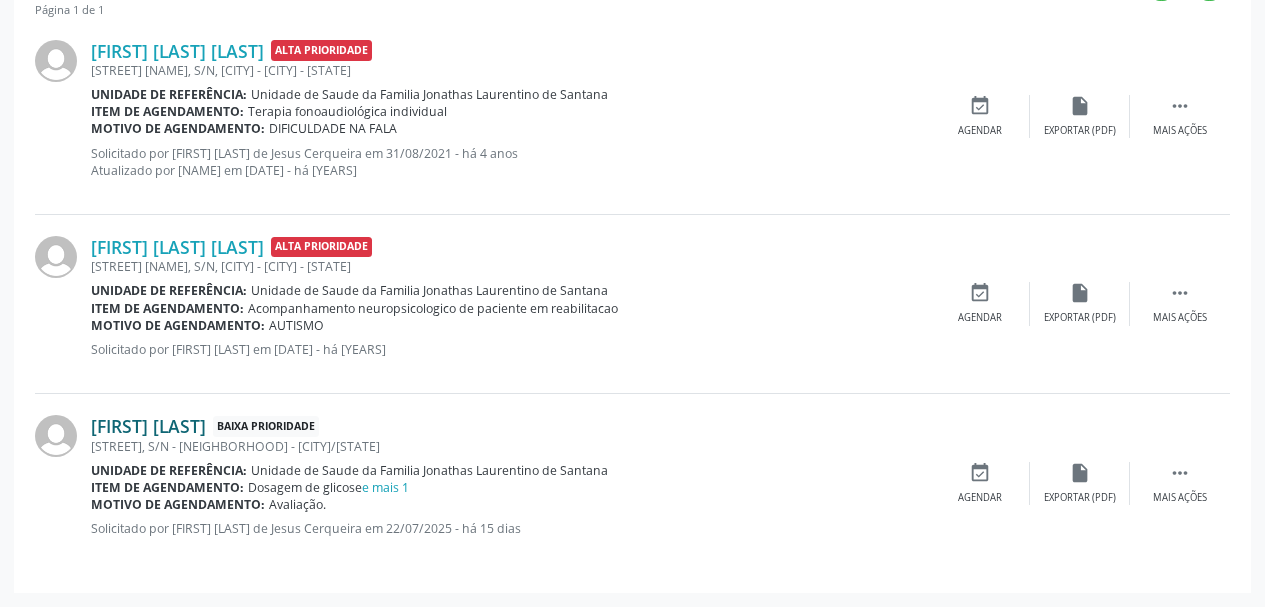 click on "[FIRST] [LAST]" at bounding box center (148, 426) 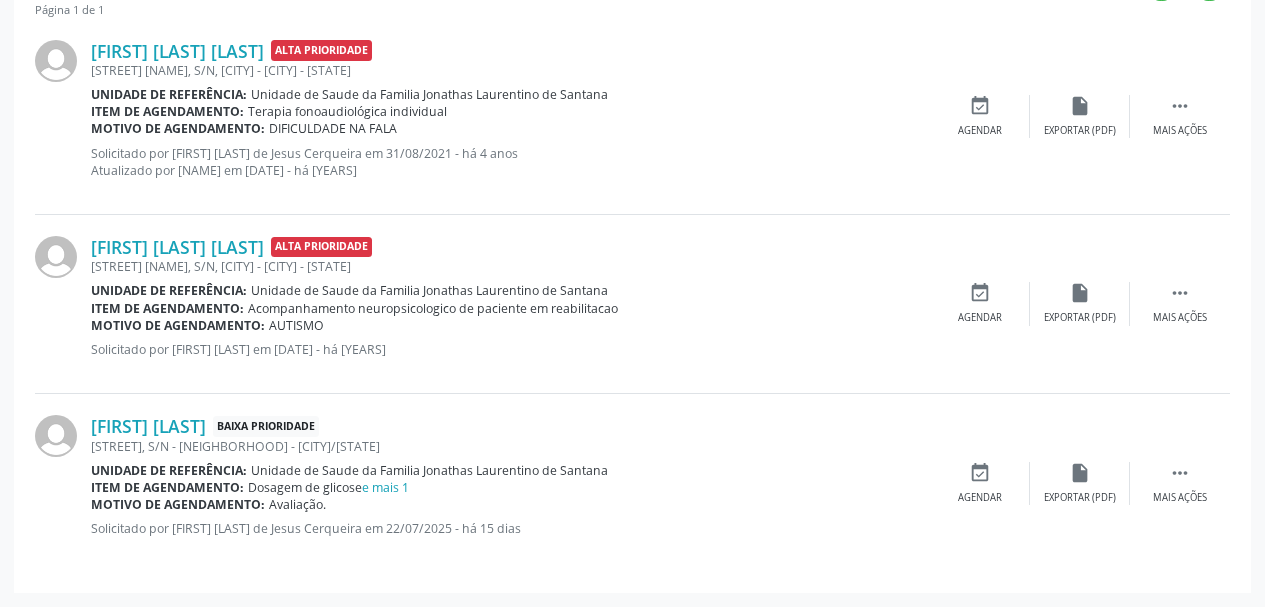 scroll, scrollTop: 0, scrollLeft: 0, axis: both 